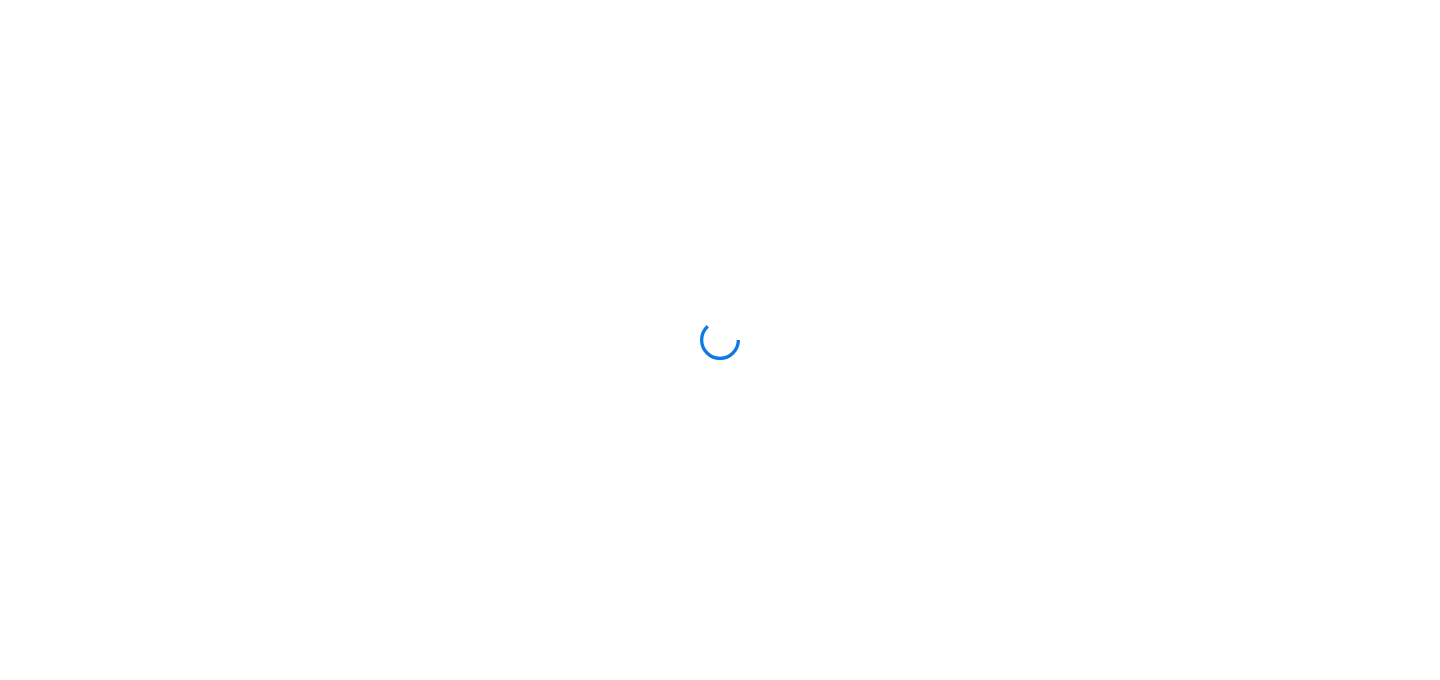 scroll, scrollTop: 0, scrollLeft: 0, axis: both 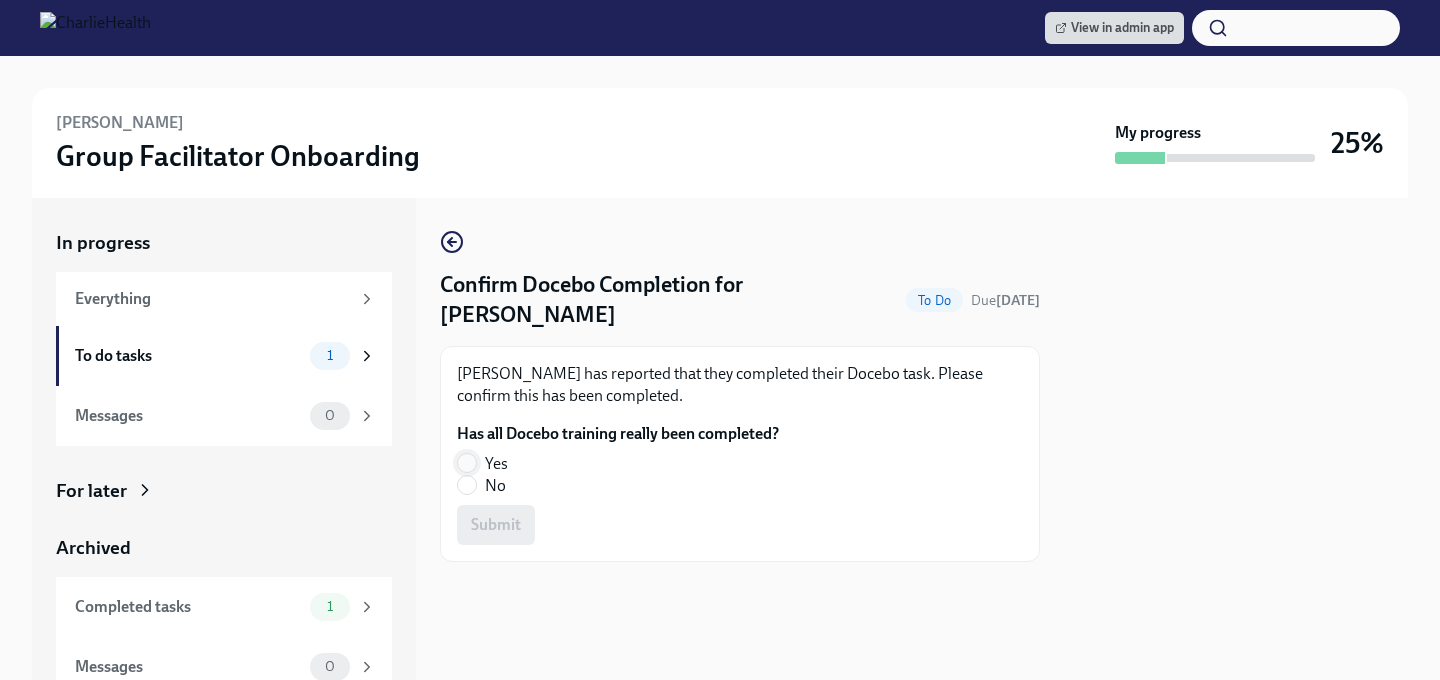 click on "Yes" at bounding box center [467, 463] 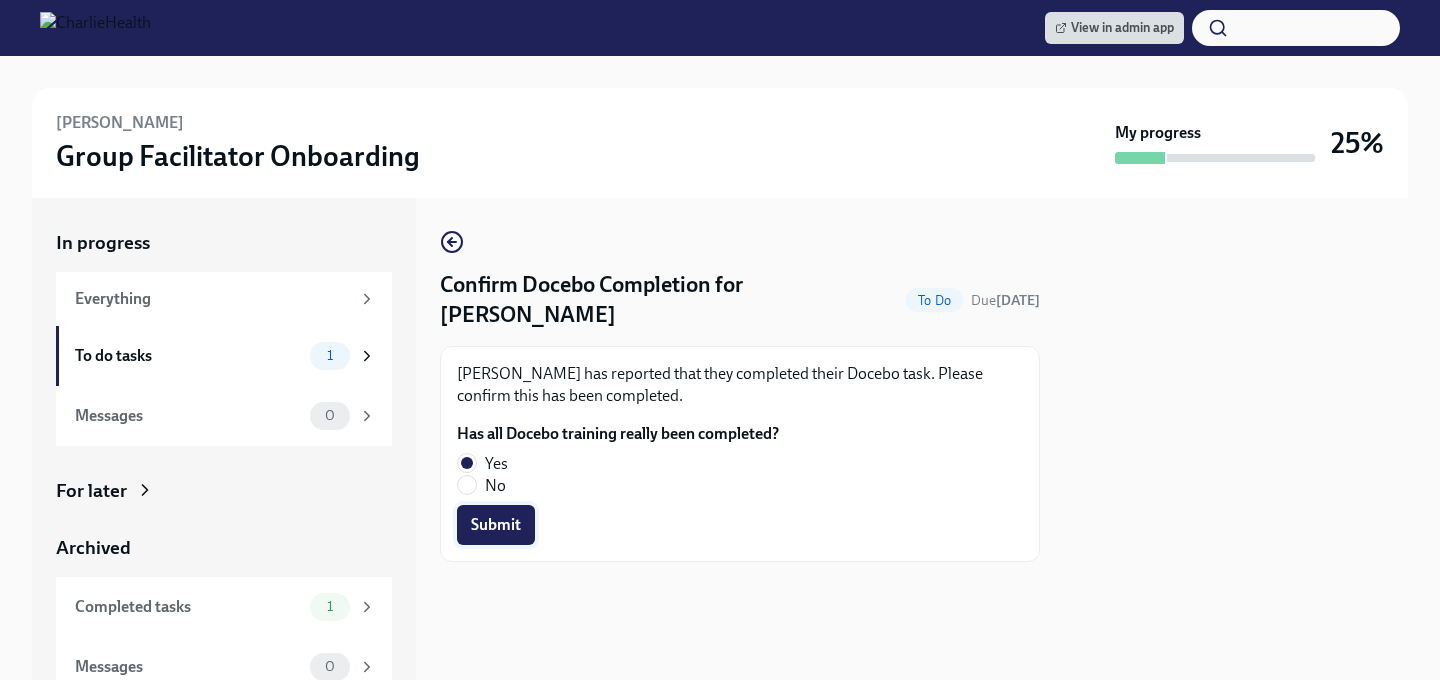 click on "Submit" at bounding box center (496, 525) 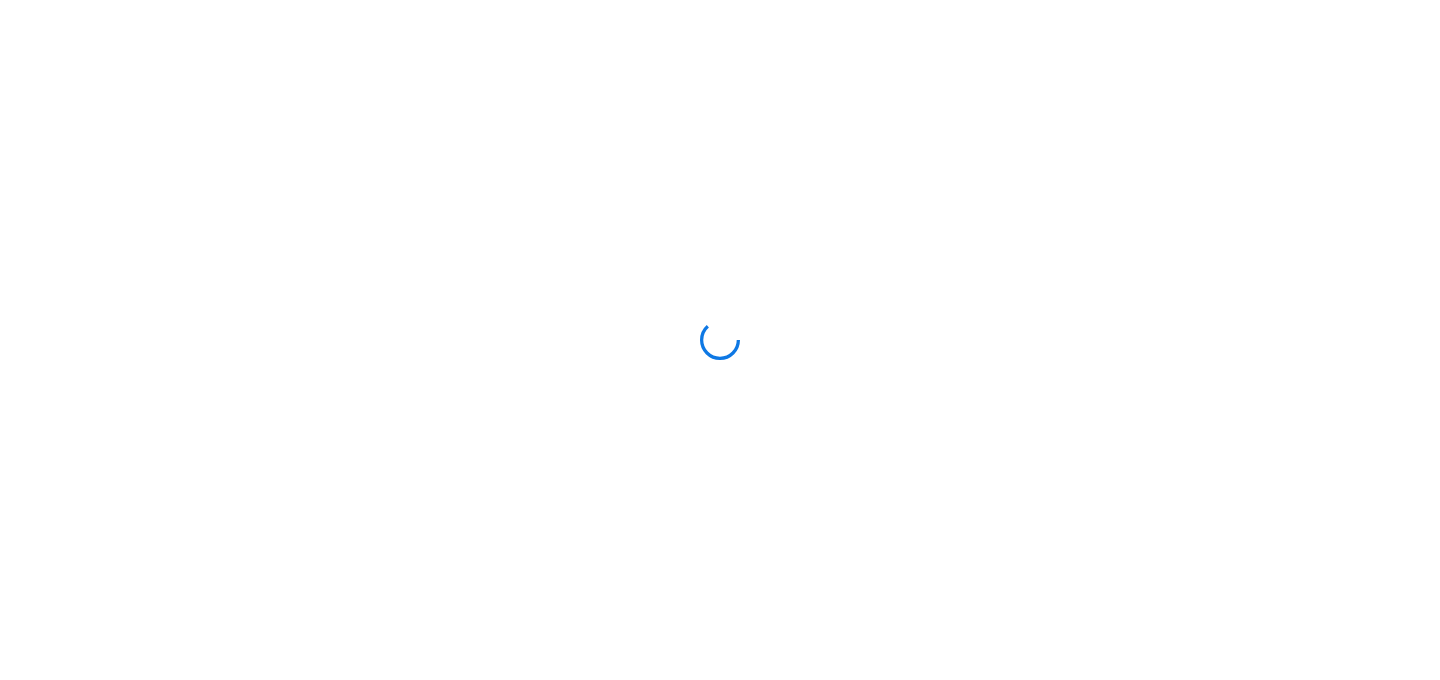 scroll, scrollTop: 0, scrollLeft: 0, axis: both 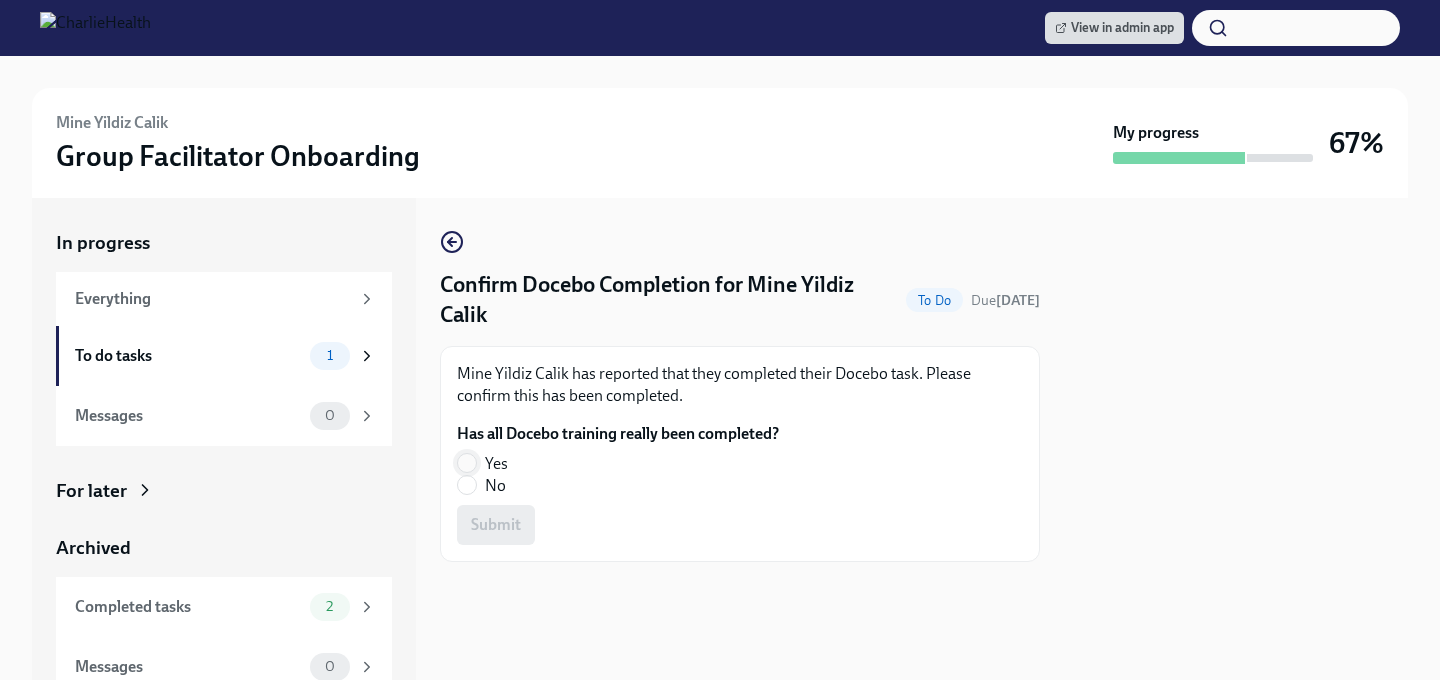 click on "Yes" at bounding box center (467, 463) 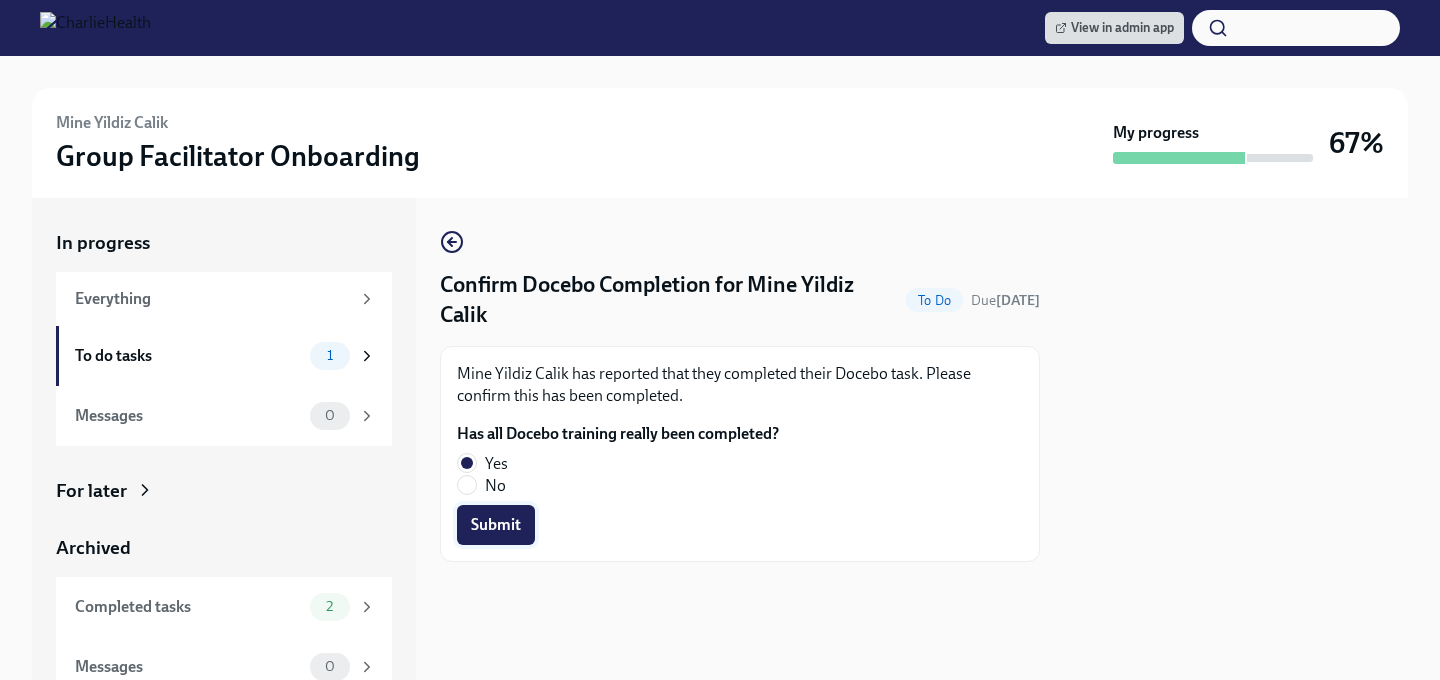 click on "Submit" at bounding box center [496, 525] 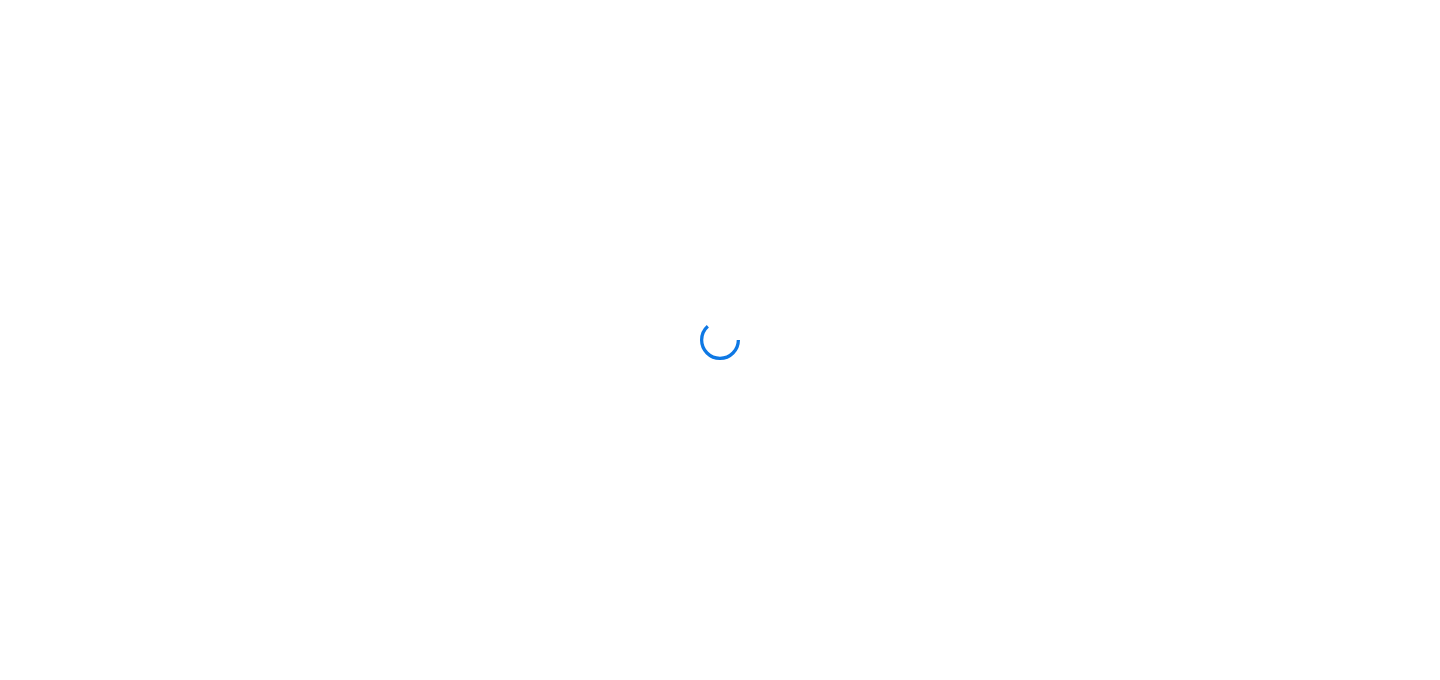 scroll, scrollTop: 0, scrollLeft: 0, axis: both 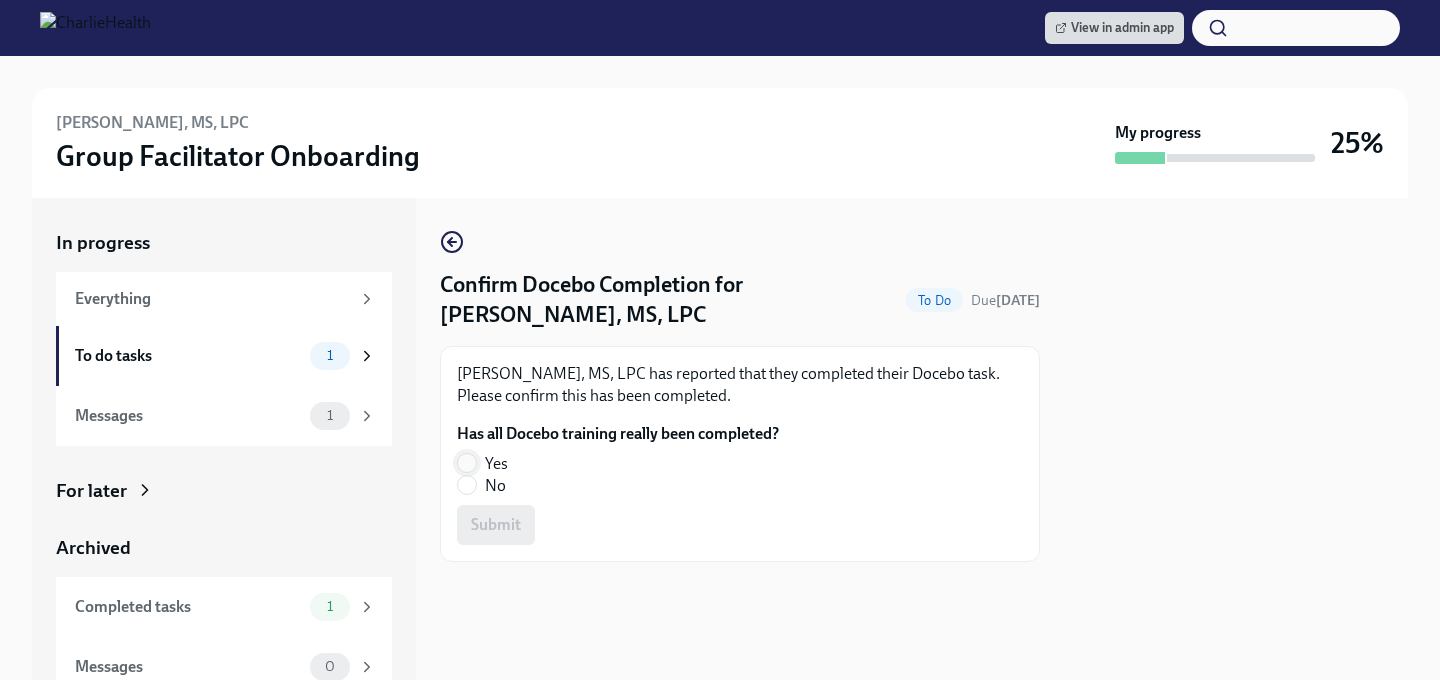 click on "Yes" at bounding box center (467, 463) 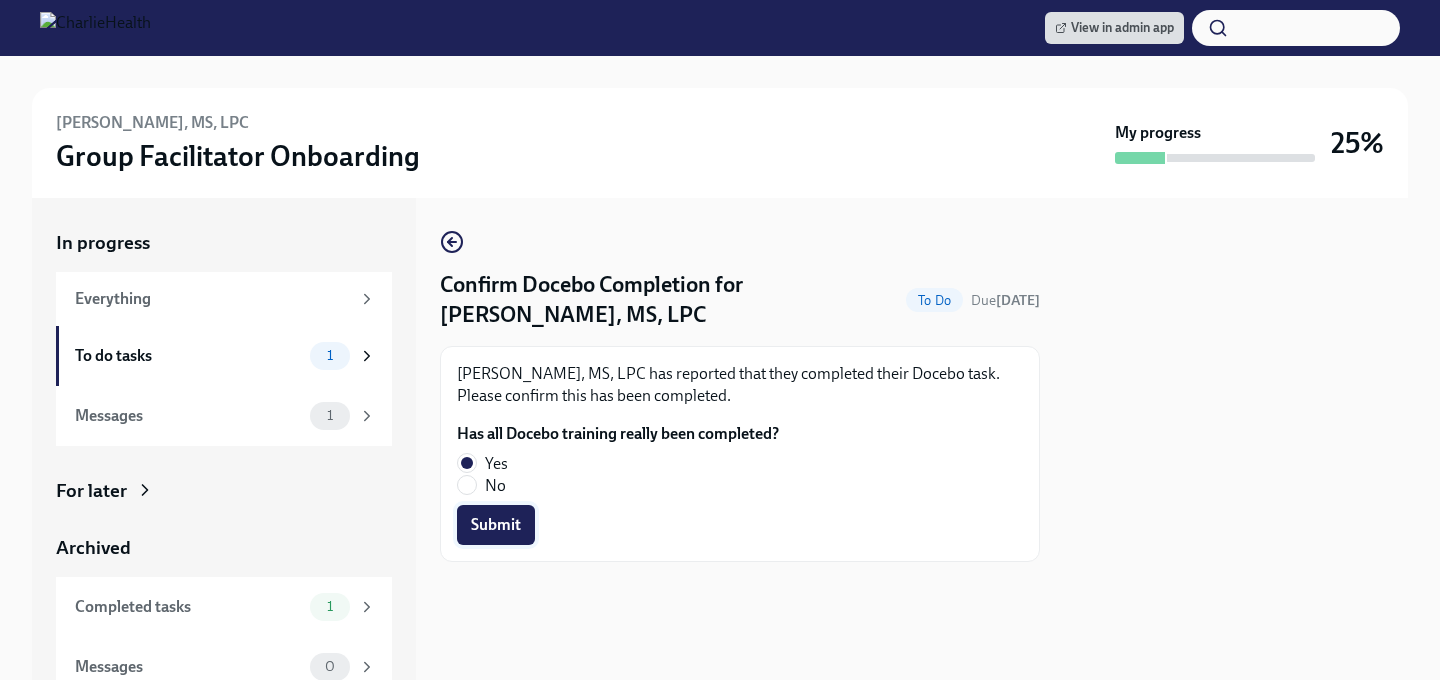 click on "Submit" at bounding box center [496, 525] 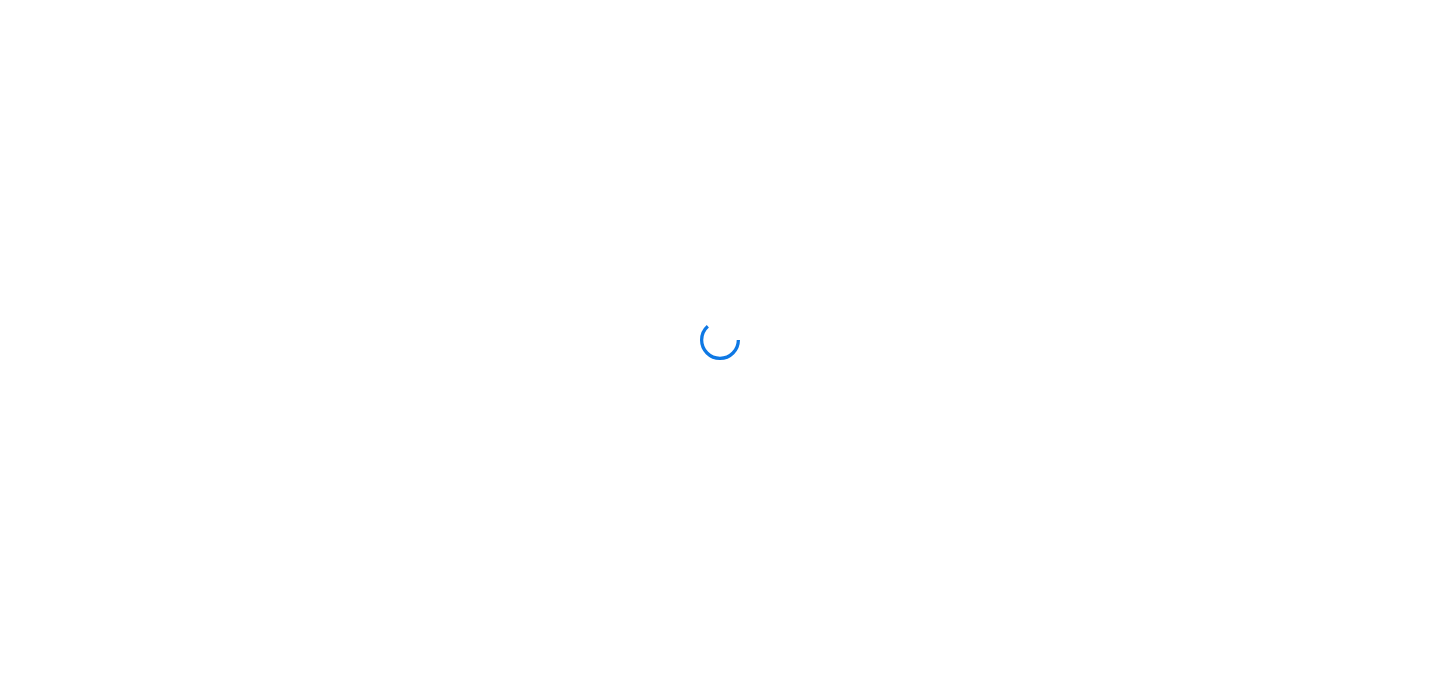 scroll, scrollTop: 0, scrollLeft: 0, axis: both 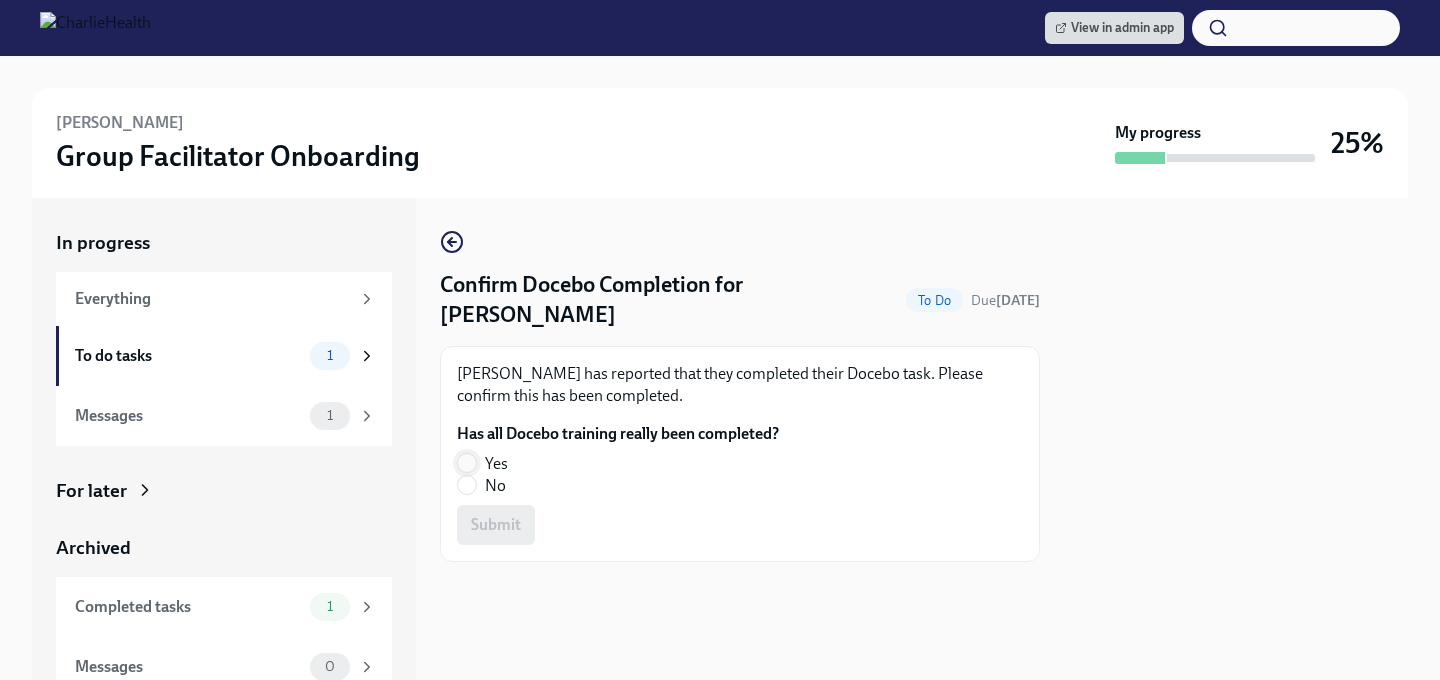 click on "Yes" at bounding box center [467, 463] 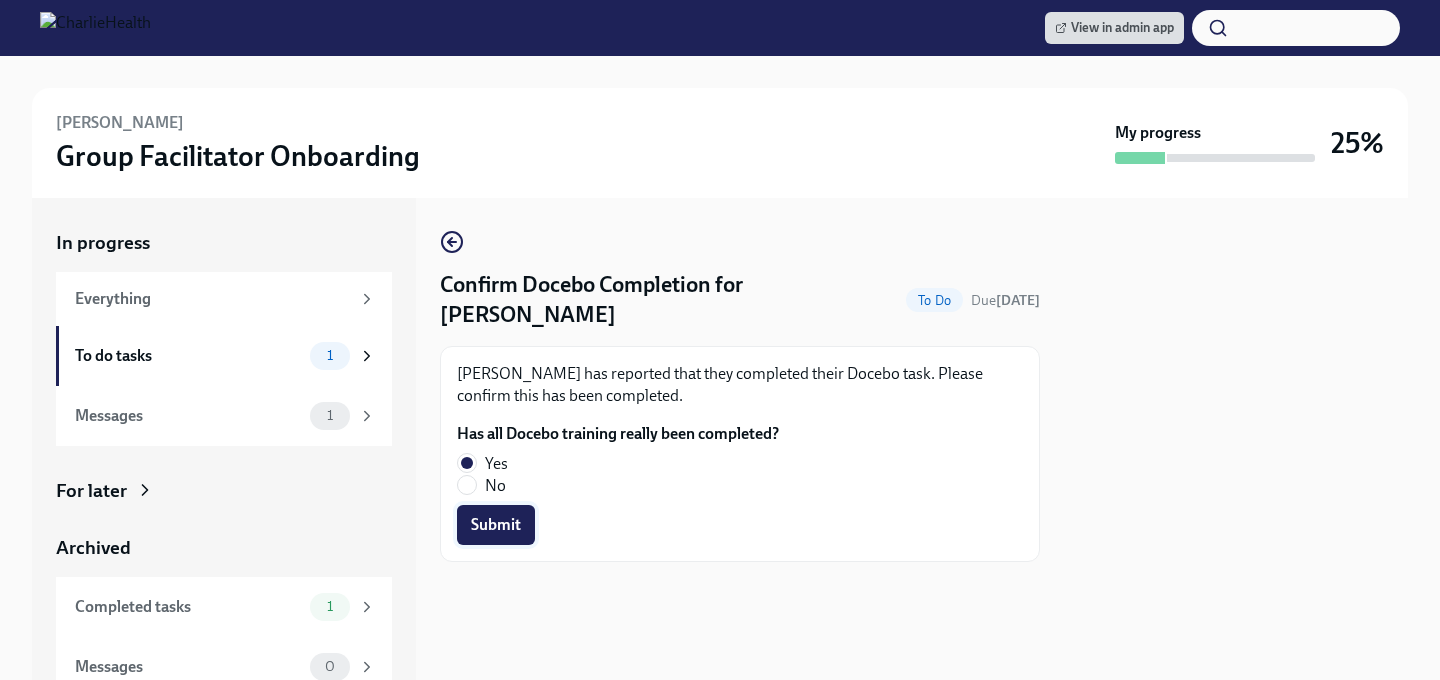 click on "Submit" at bounding box center (496, 525) 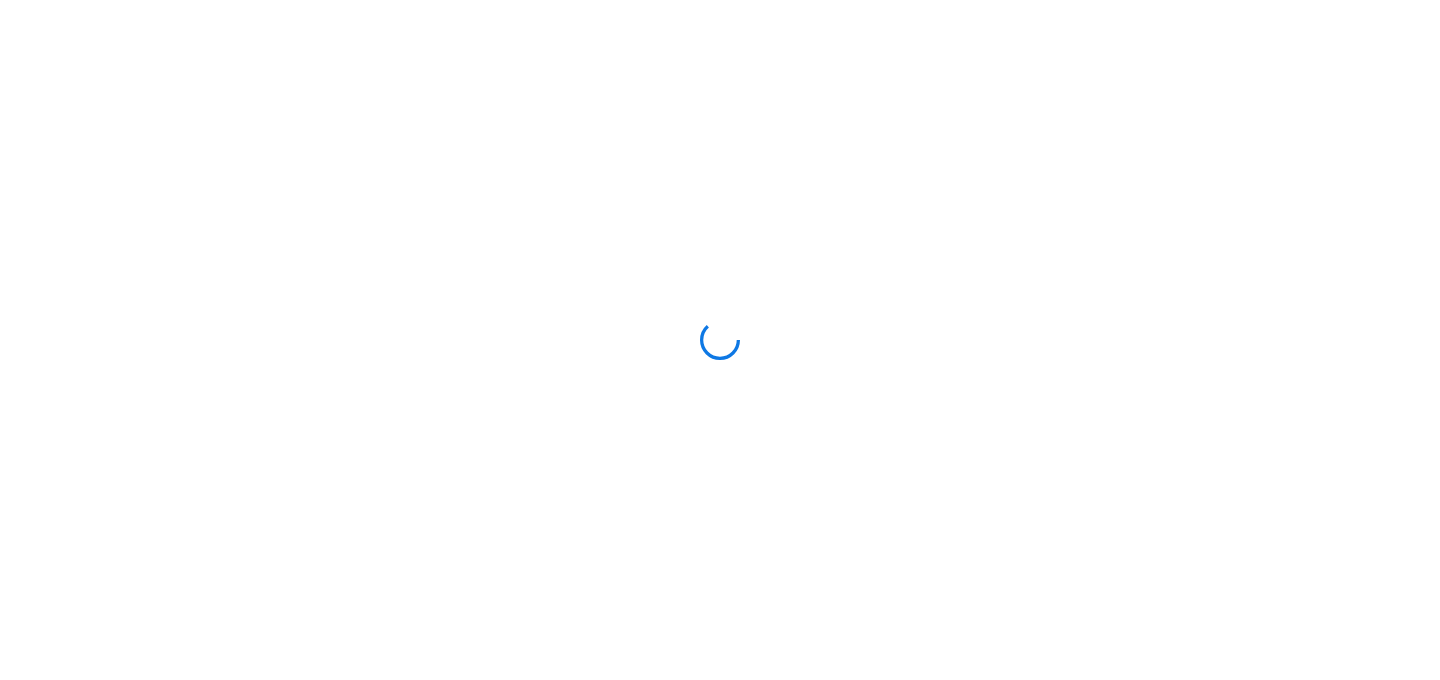scroll, scrollTop: 0, scrollLeft: 0, axis: both 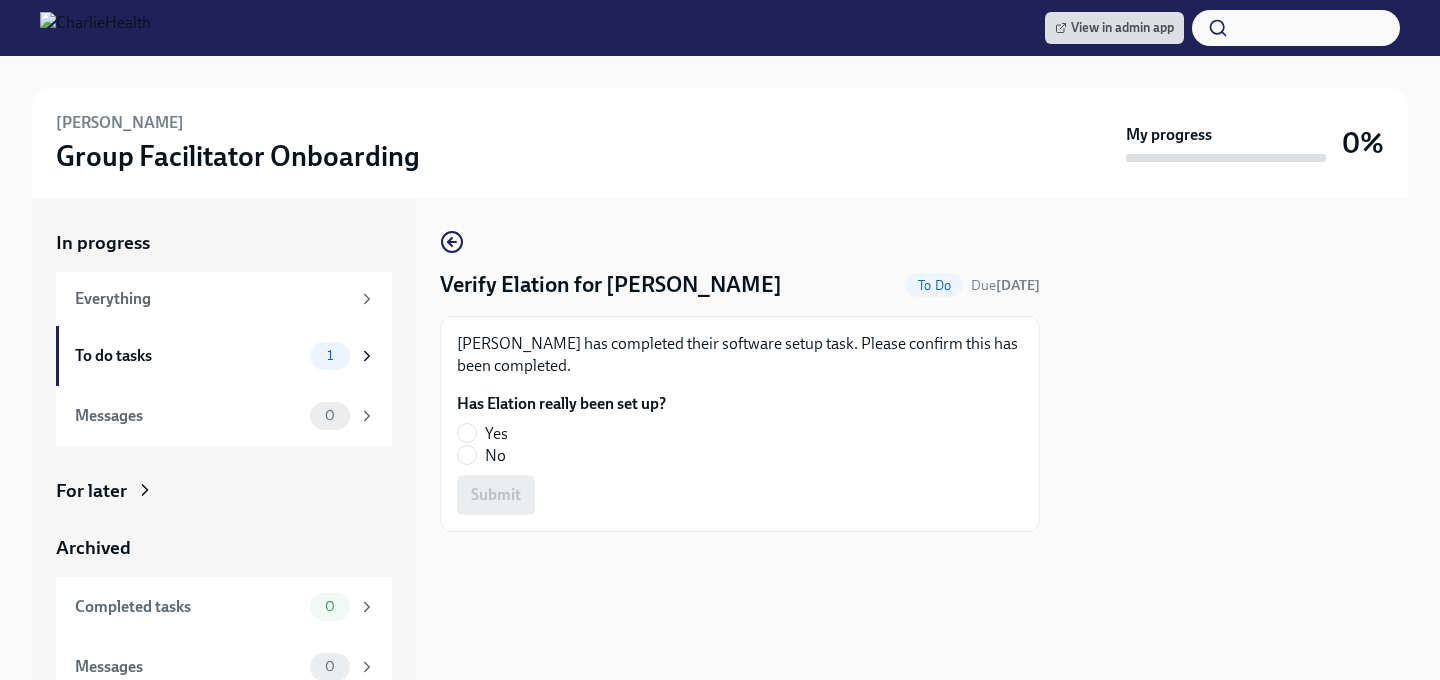 click on "Yes" at bounding box center (467, 433) 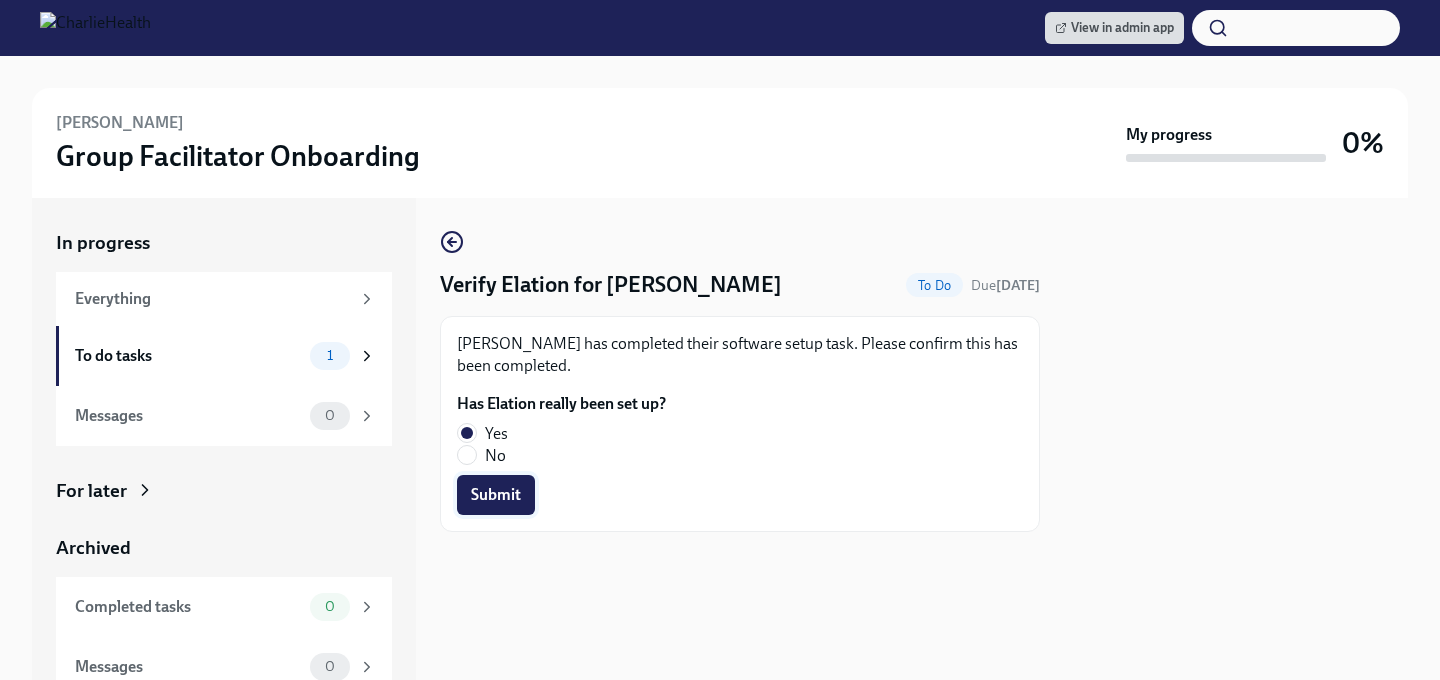 click on "Submit" at bounding box center (496, 495) 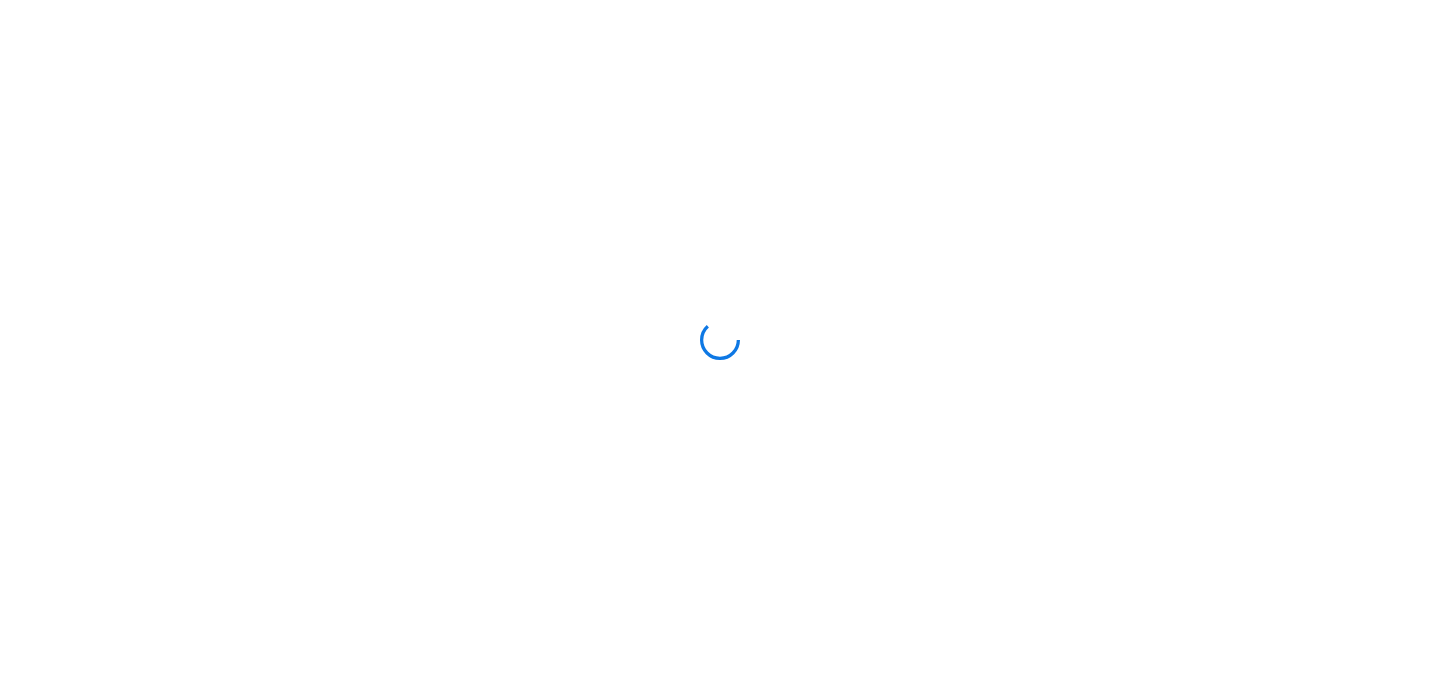 scroll, scrollTop: 0, scrollLeft: 0, axis: both 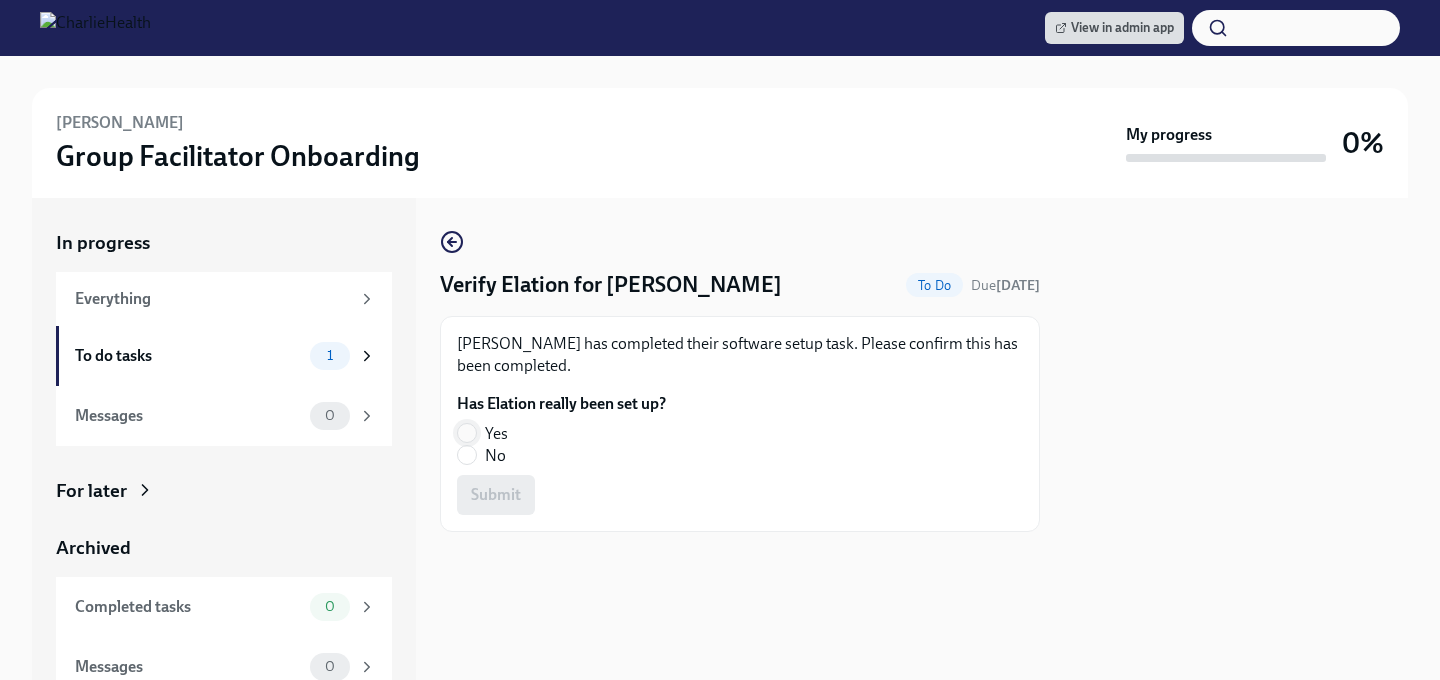 click on "Yes" at bounding box center [467, 433] 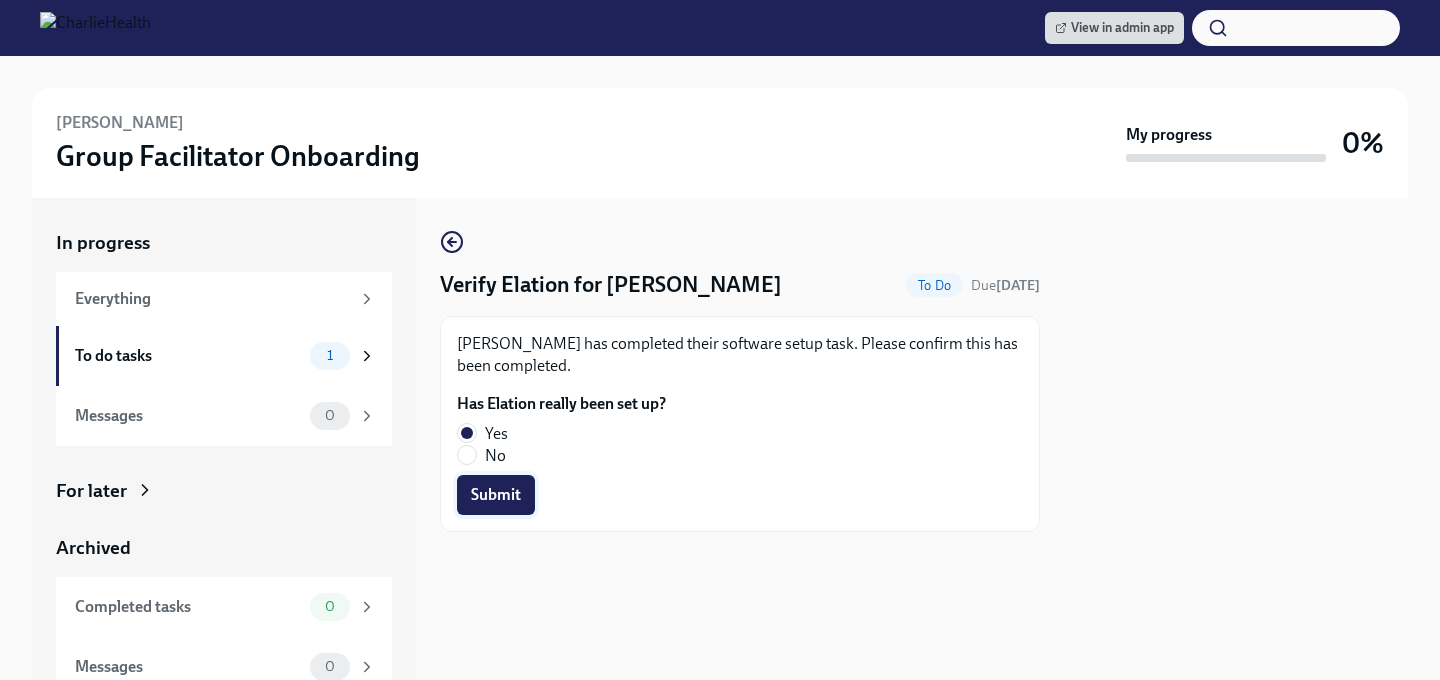 click on "Submit" at bounding box center [496, 495] 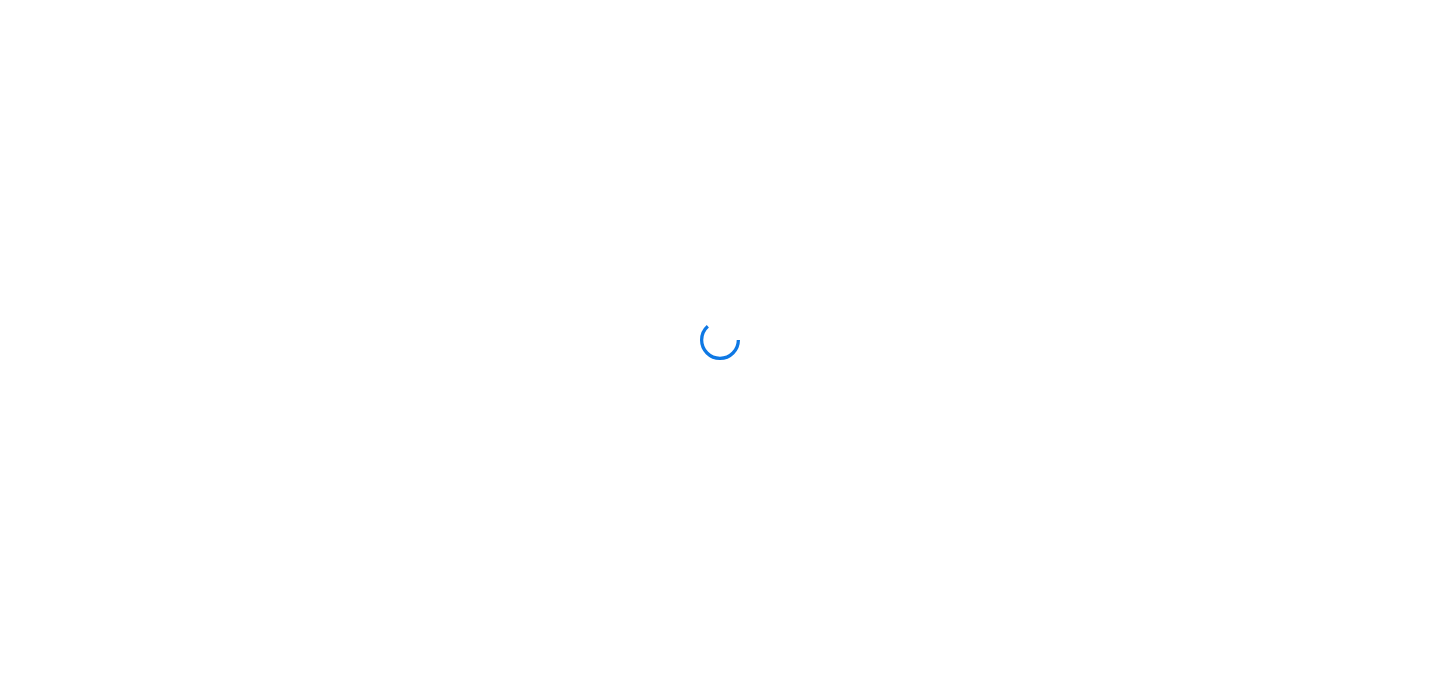 scroll, scrollTop: 0, scrollLeft: 0, axis: both 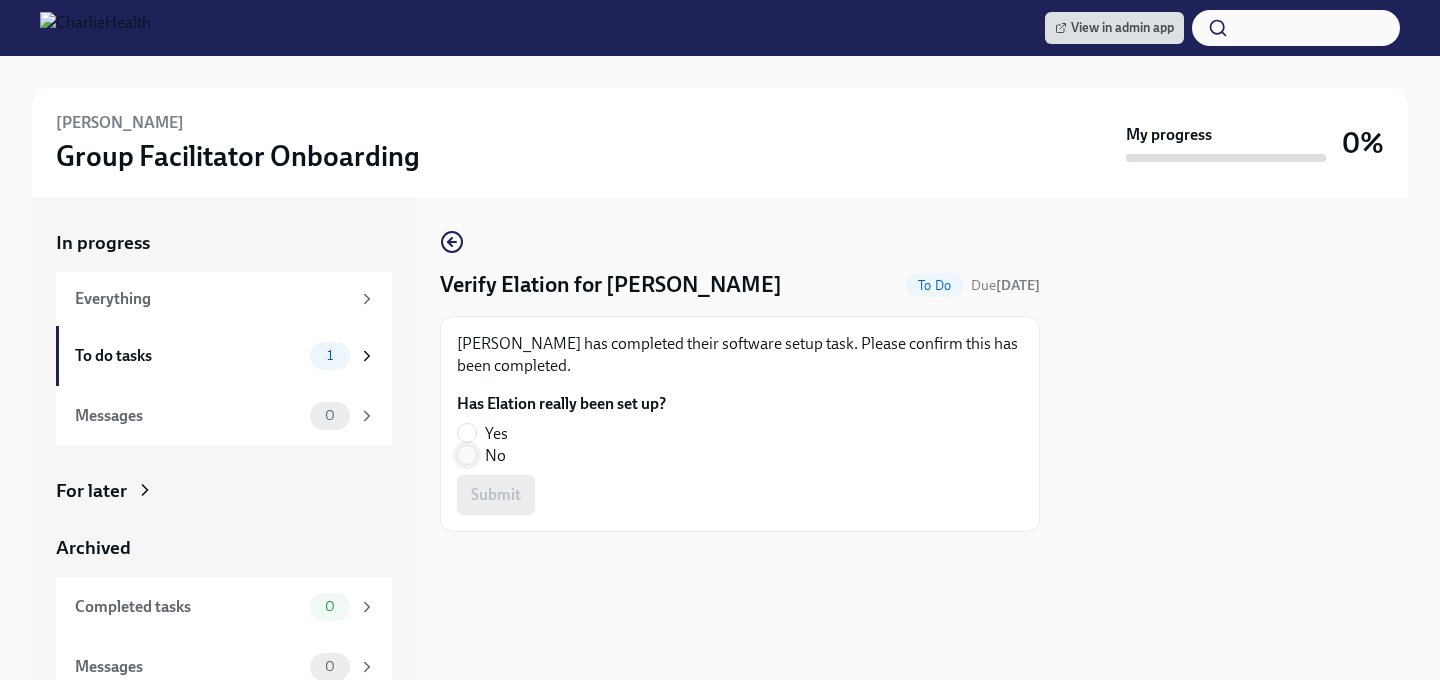 click on "No" at bounding box center [467, 455] 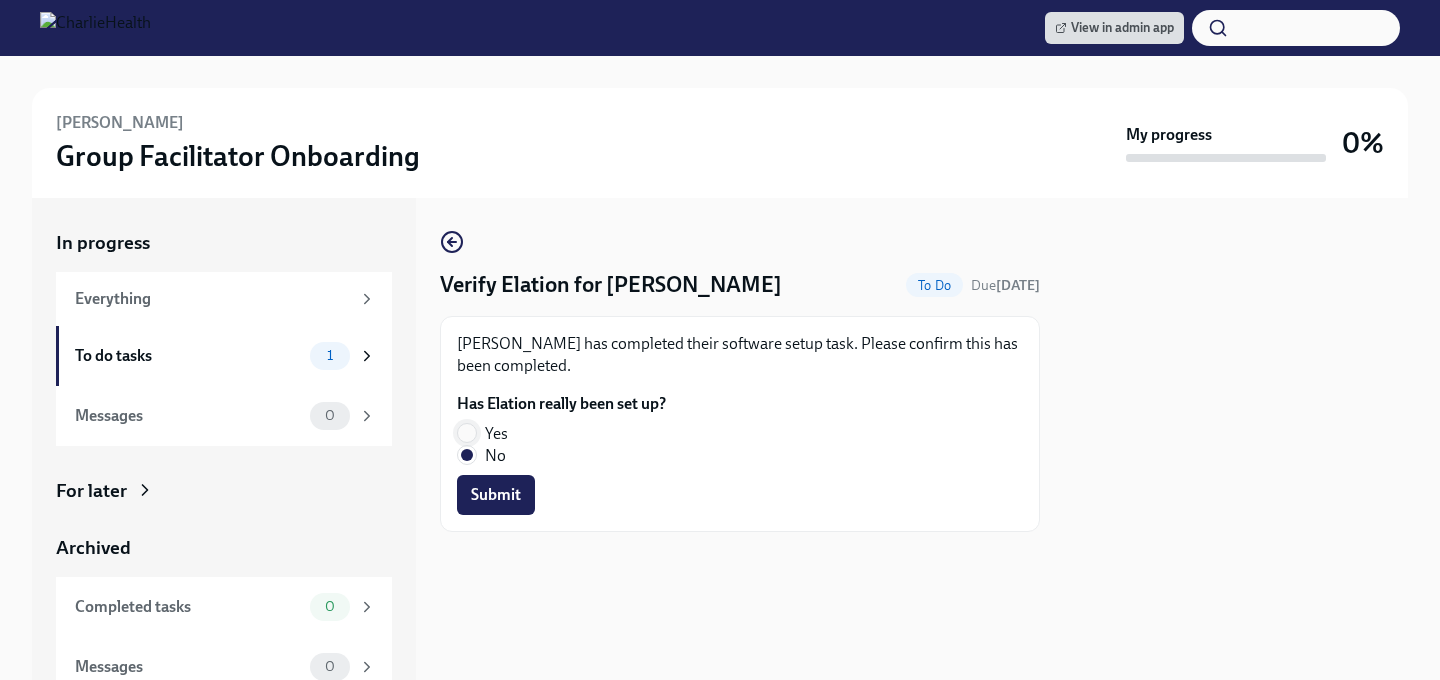 click on "Yes" at bounding box center (467, 433) 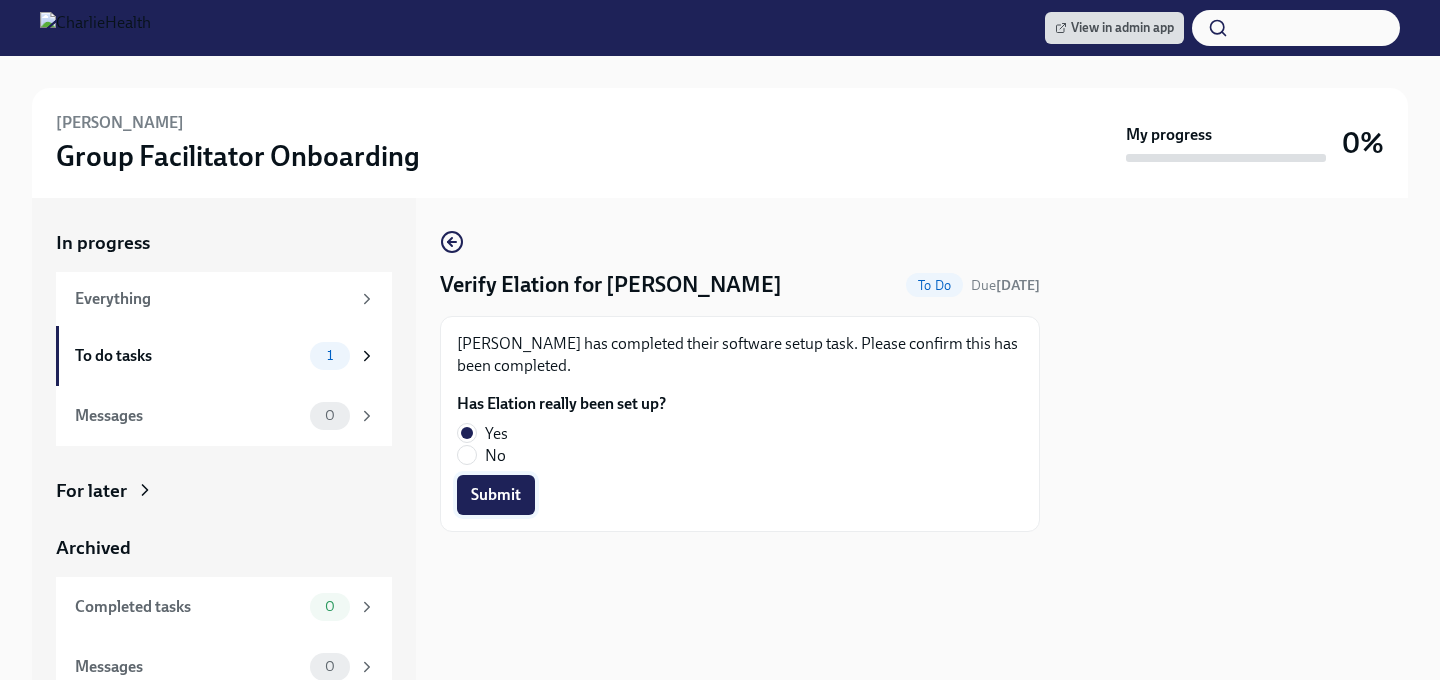 click on "Submit" at bounding box center [496, 495] 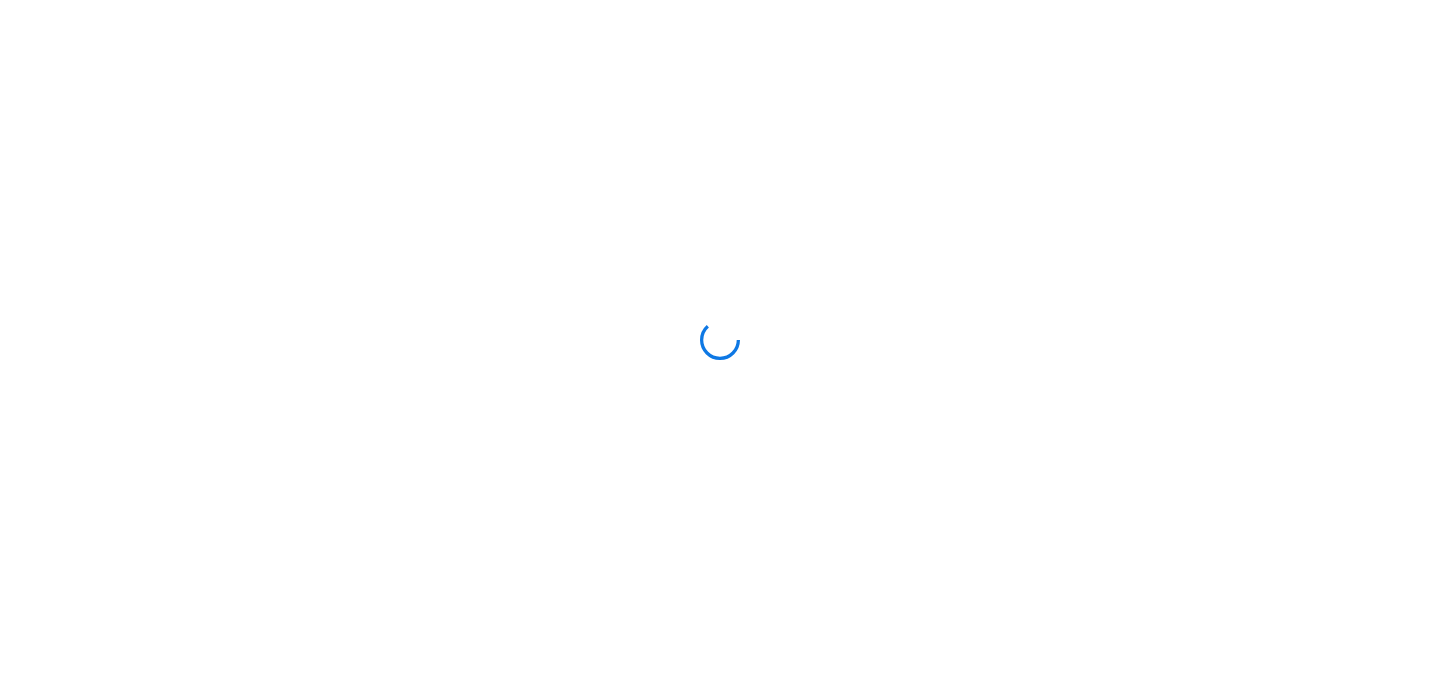 scroll, scrollTop: 0, scrollLeft: 0, axis: both 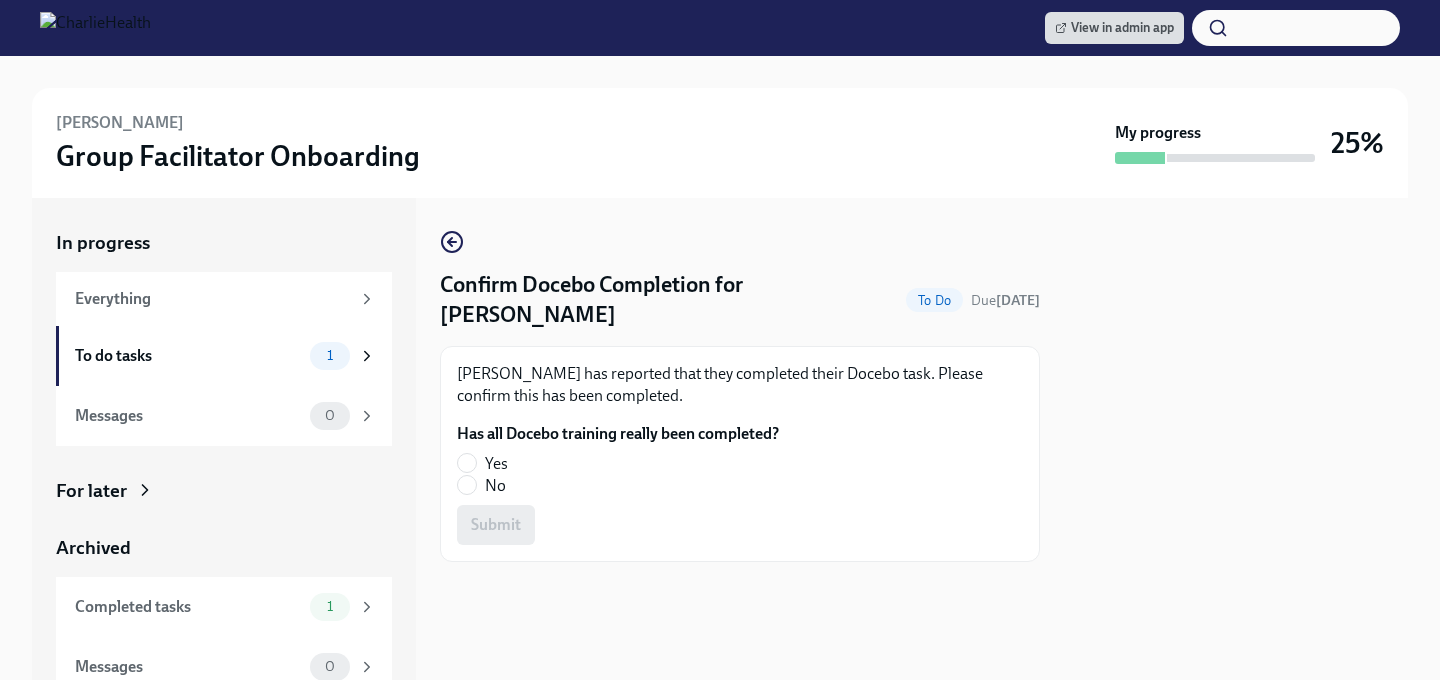 click on "Yes" at bounding box center (610, 464) 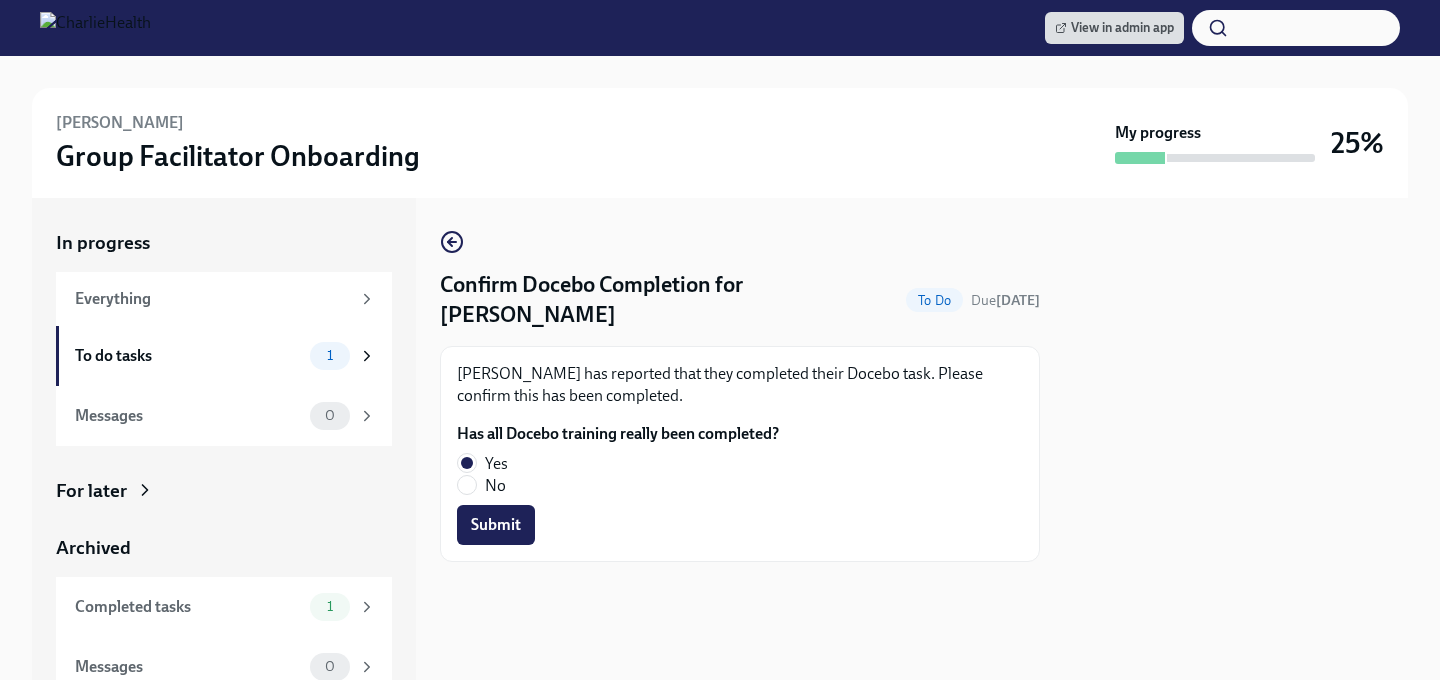 click on "Alexandria Chargois has reported that they completed their Docebo task. Please confirm this has been completed. Has all Docebo training really been completed? Yes No Submit" at bounding box center [740, 454] 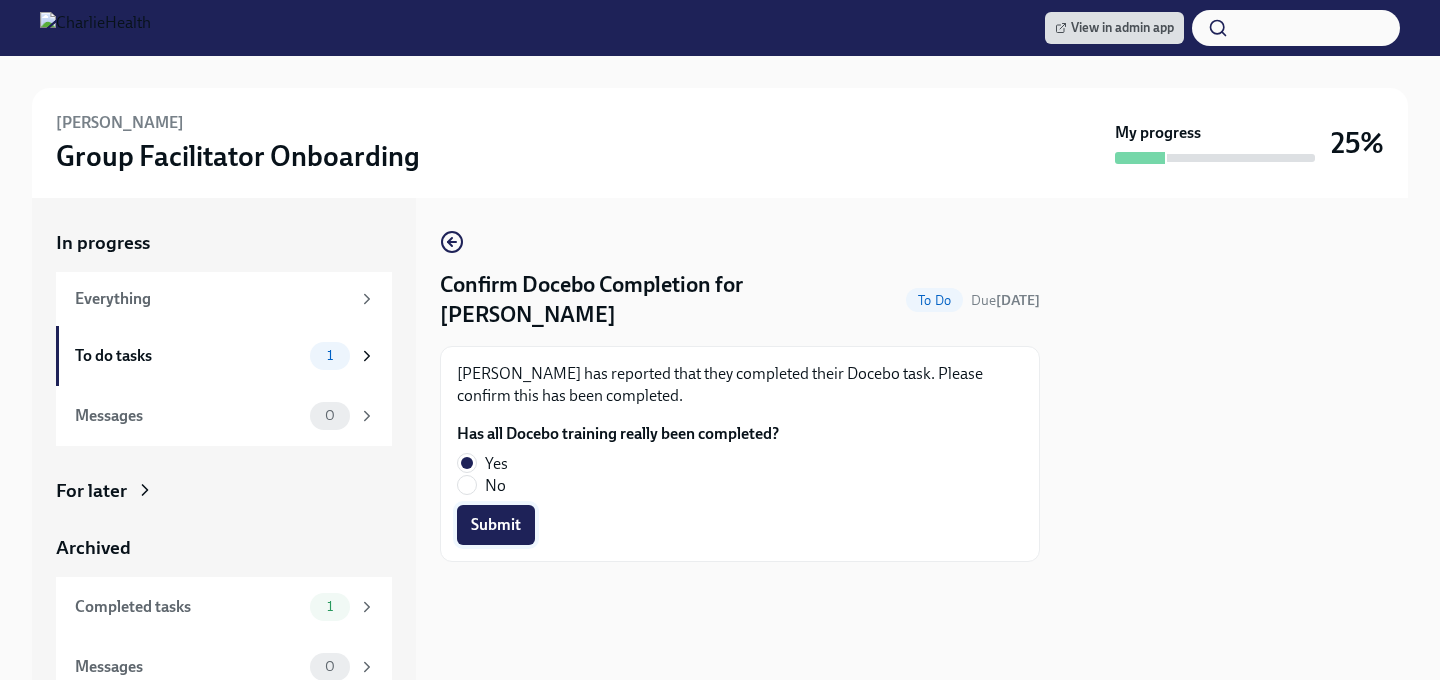 click on "Submit" at bounding box center (496, 525) 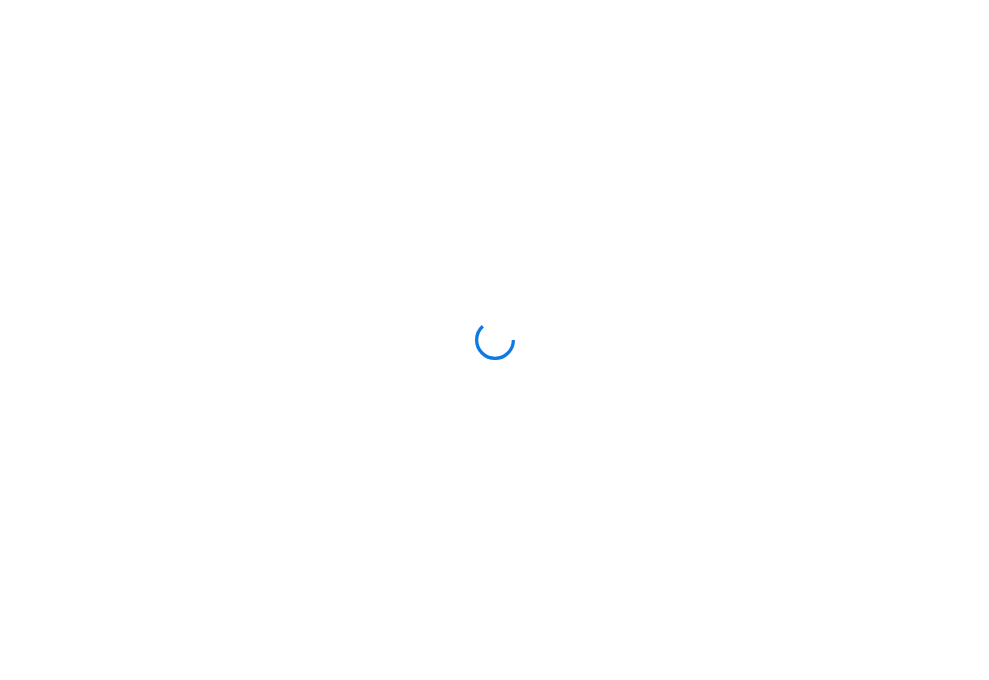 scroll, scrollTop: 0, scrollLeft: 0, axis: both 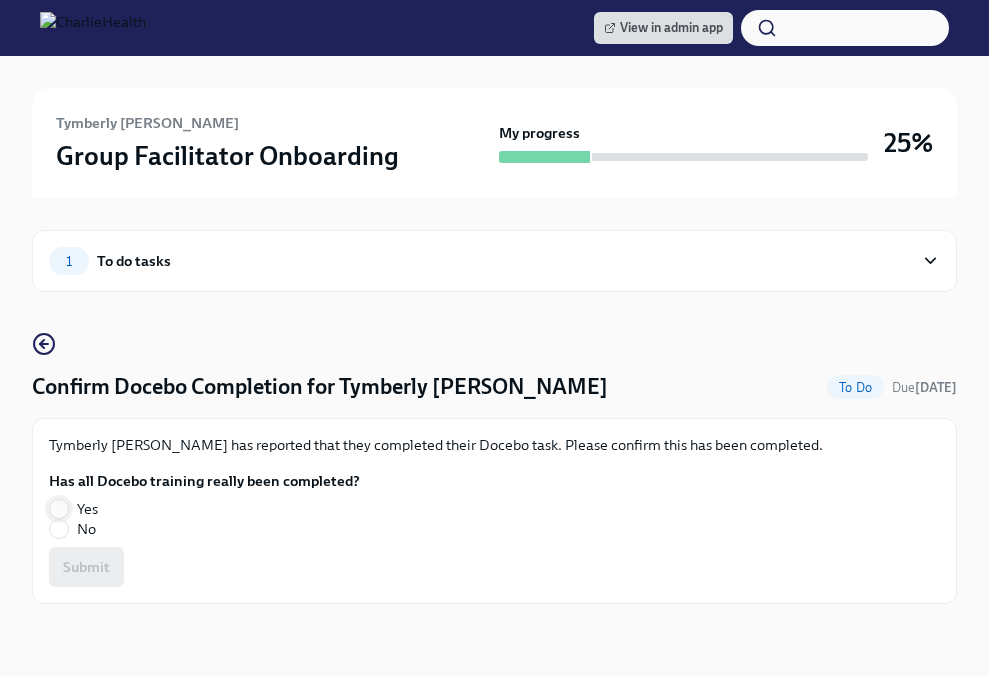 click on "Yes" at bounding box center (59, 509) 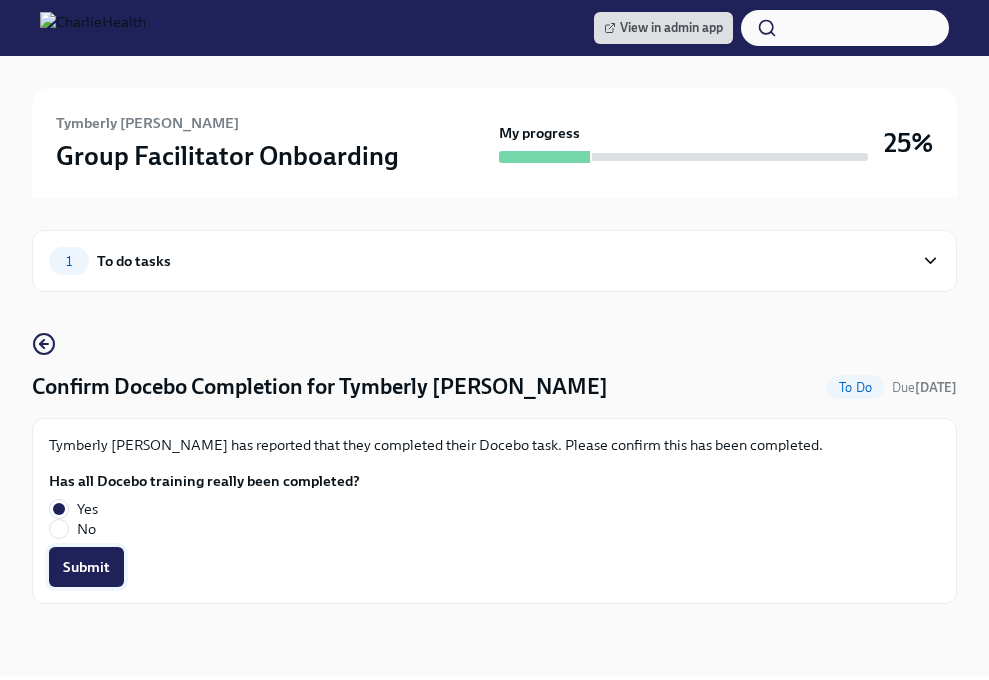 click on "Submit" at bounding box center [86, 567] 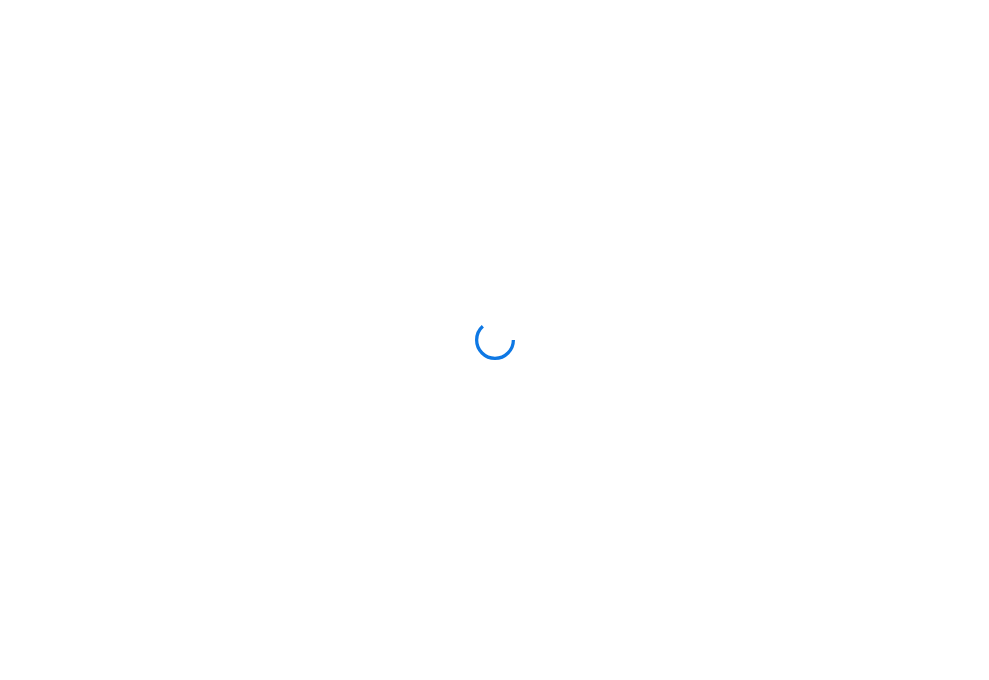 scroll, scrollTop: 0, scrollLeft: 0, axis: both 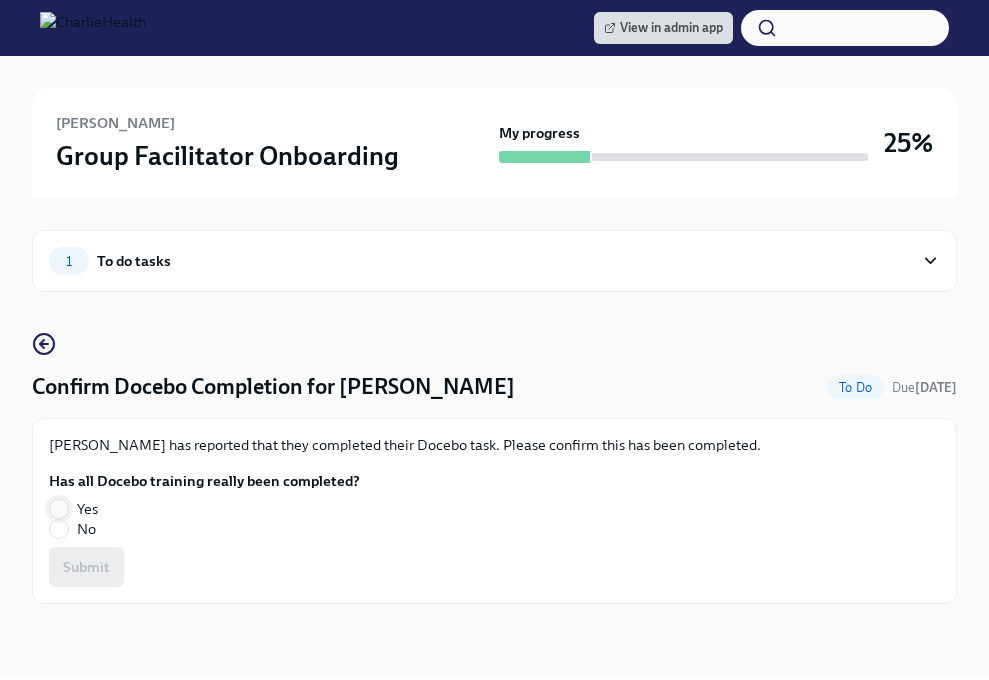 click on "Yes" at bounding box center [59, 509] 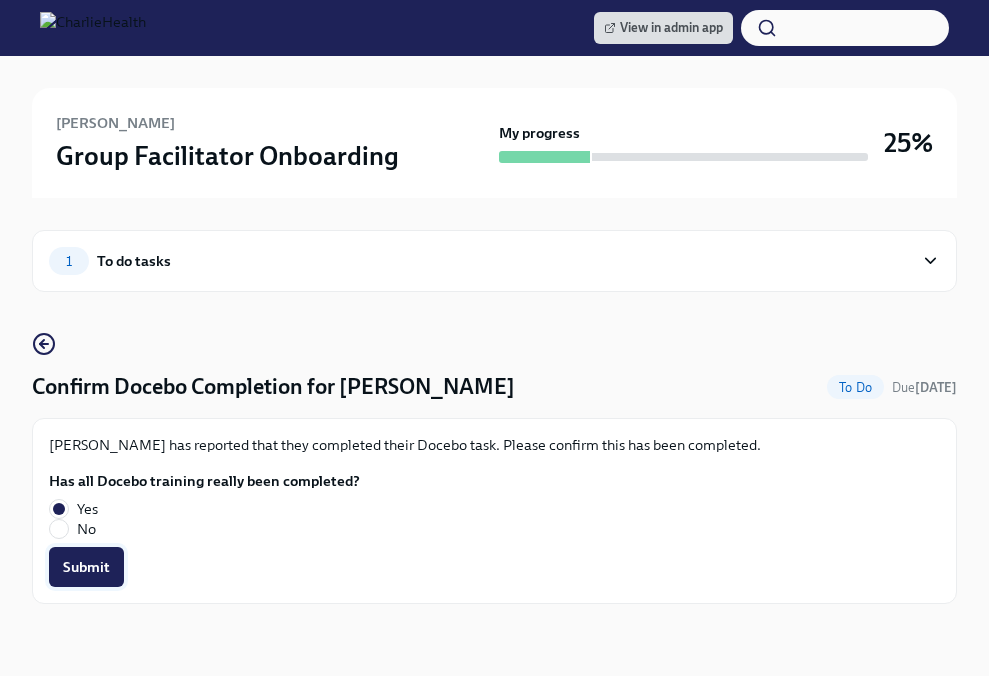 click on "Submit" at bounding box center (86, 567) 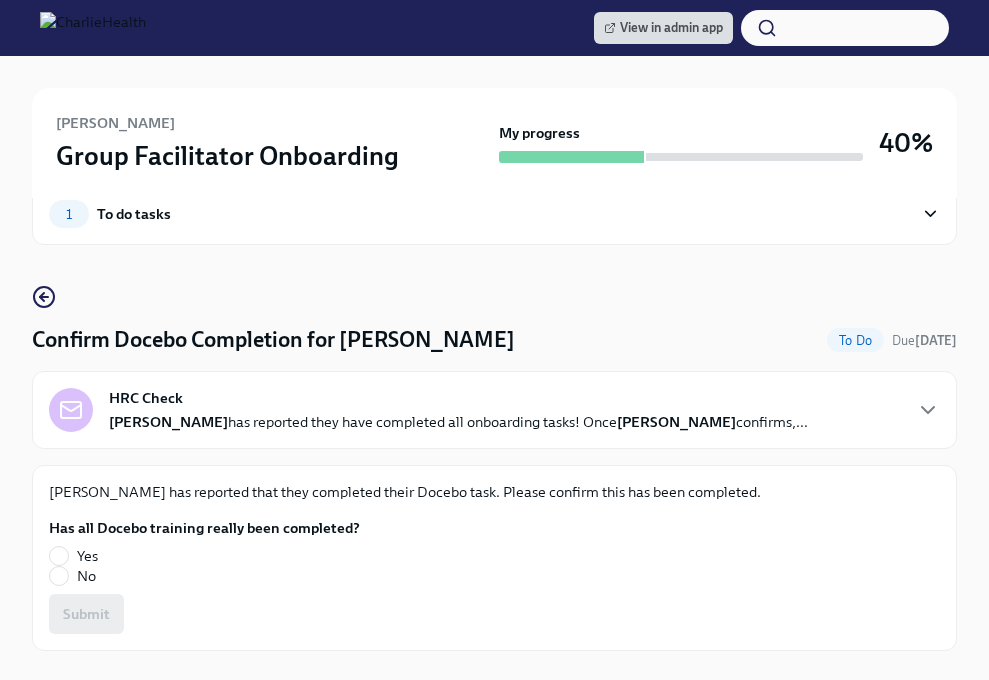 scroll, scrollTop: 48, scrollLeft: 0, axis: vertical 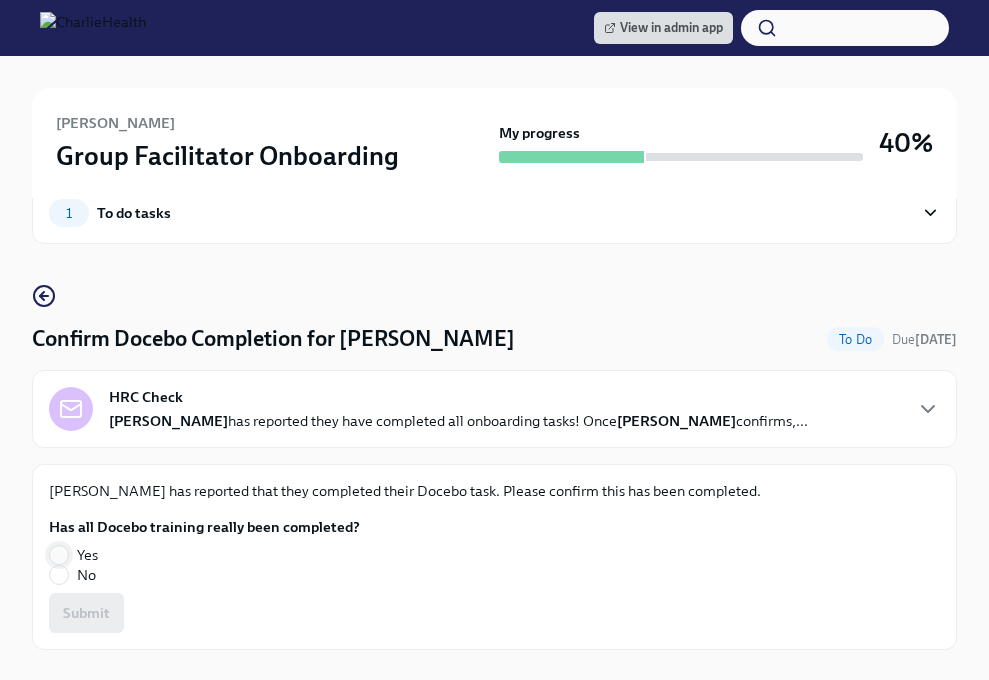 click on "Yes" at bounding box center (59, 555) 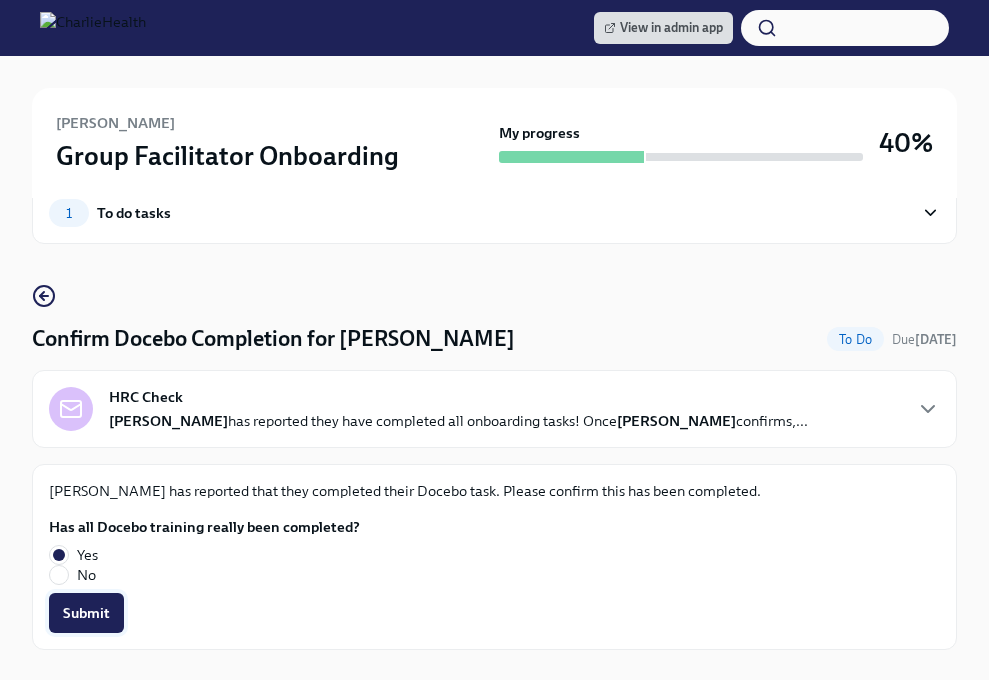 click on "Submit" at bounding box center [86, 613] 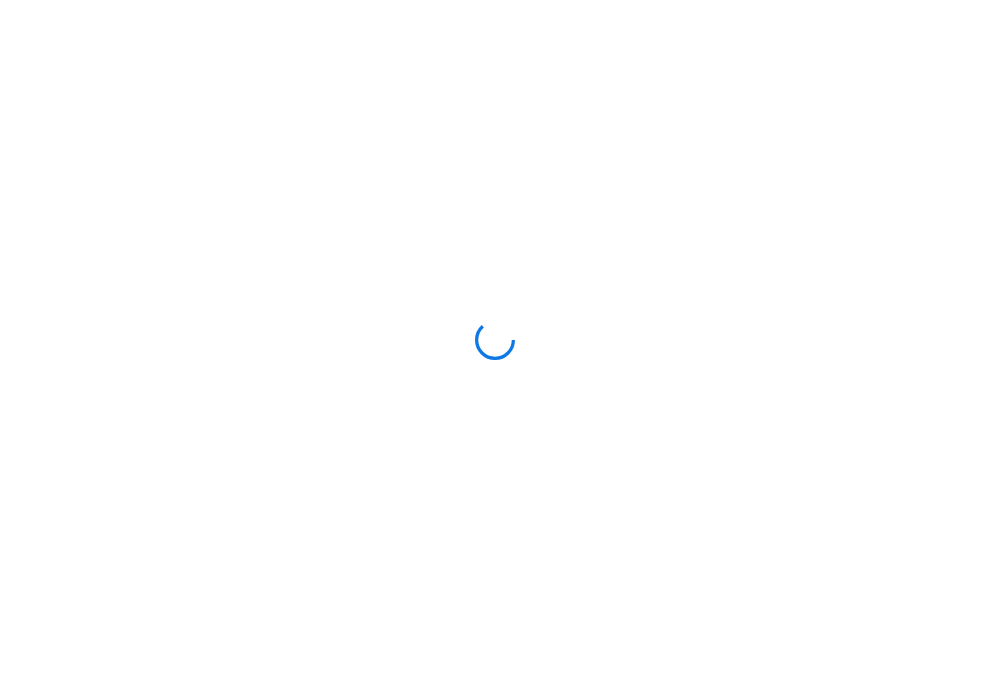 scroll, scrollTop: 0, scrollLeft: 0, axis: both 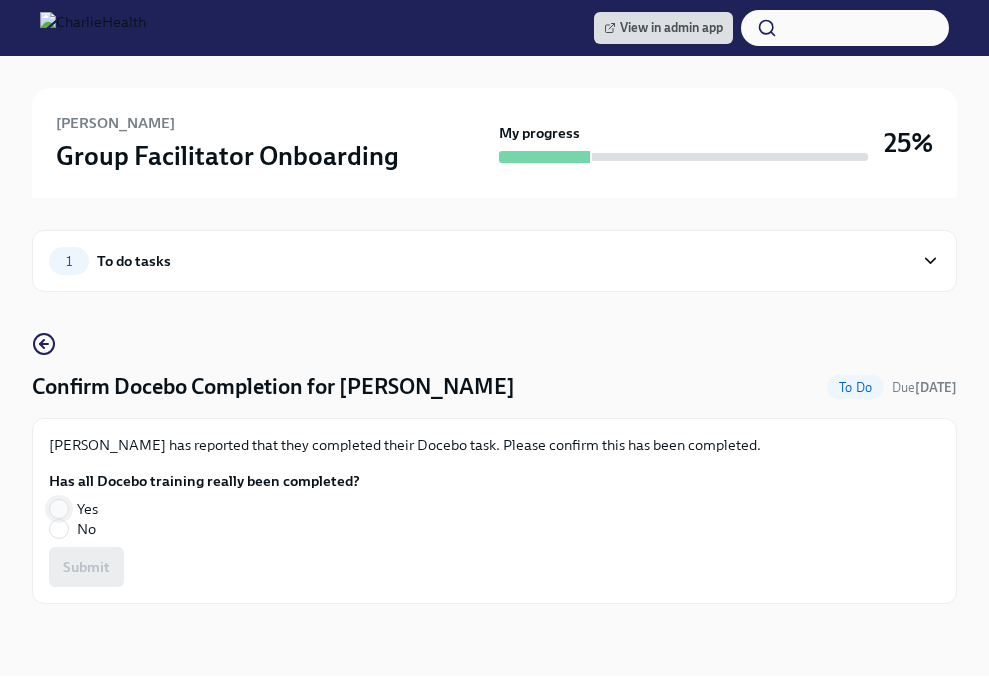 click on "Yes" at bounding box center (59, 509) 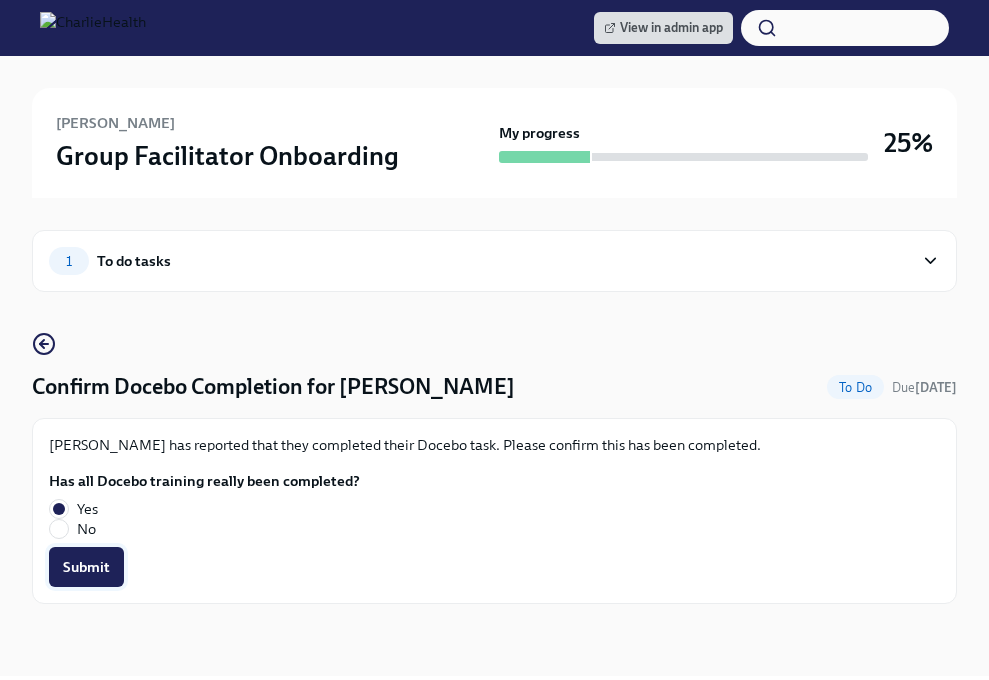 click on "Submit" at bounding box center (86, 567) 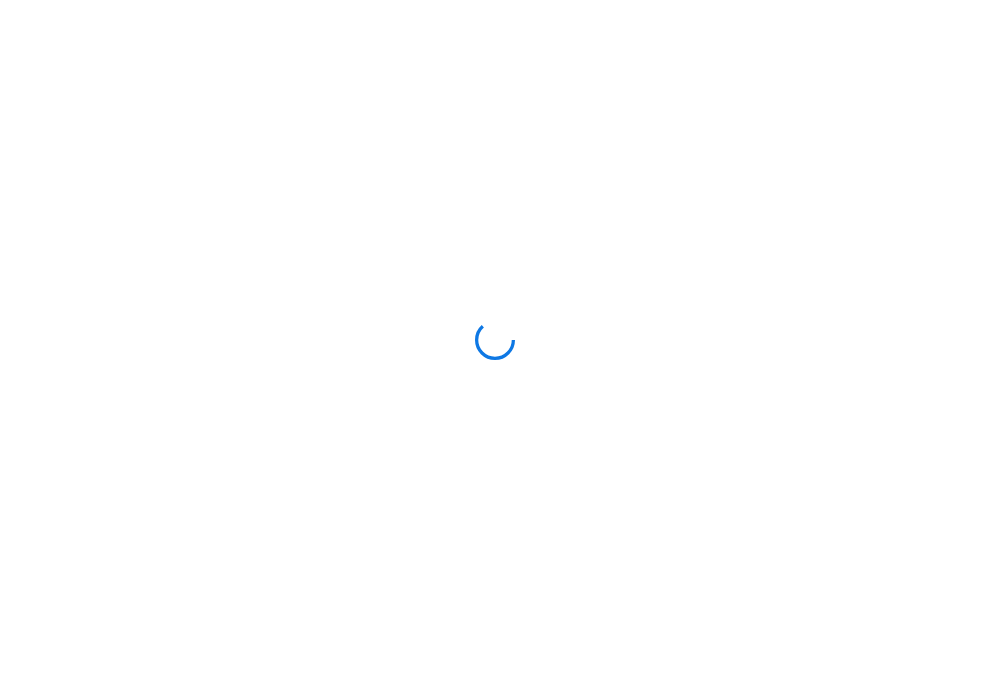 scroll, scrollTop: 0, scrollLeft: 0, axis: both 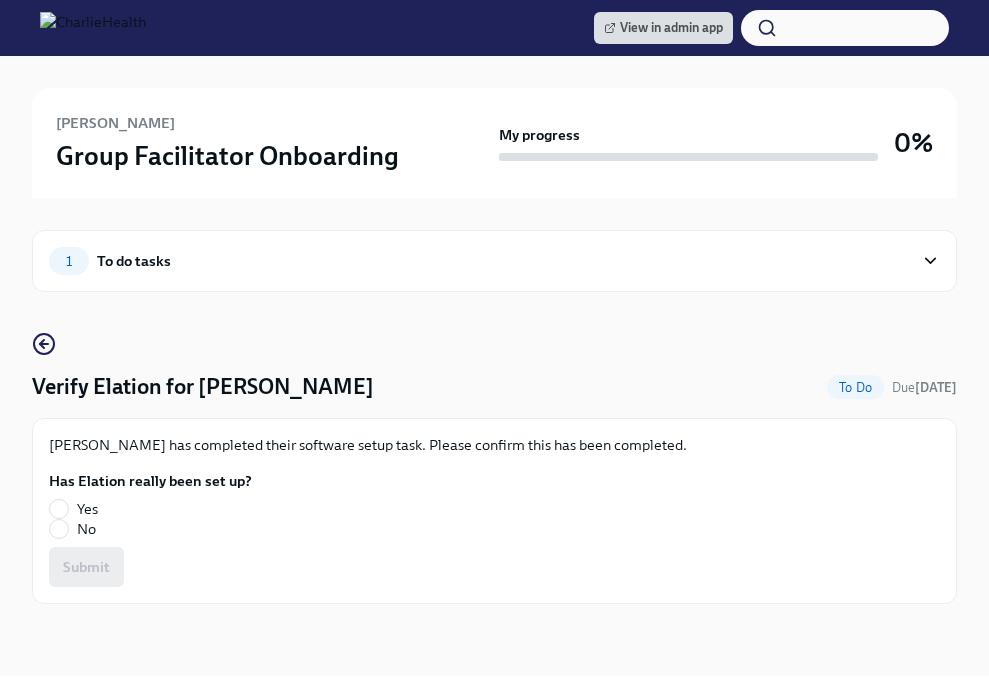 click on "Yes" at bounding box center (87, 509) 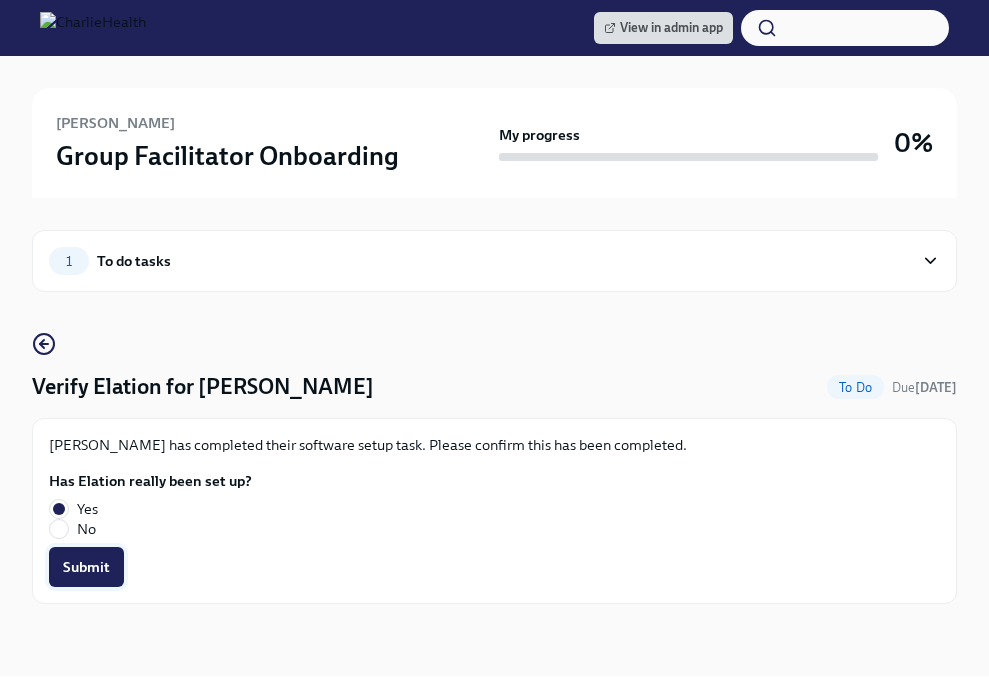 click on "Submit" at bounding box center [86, 567] 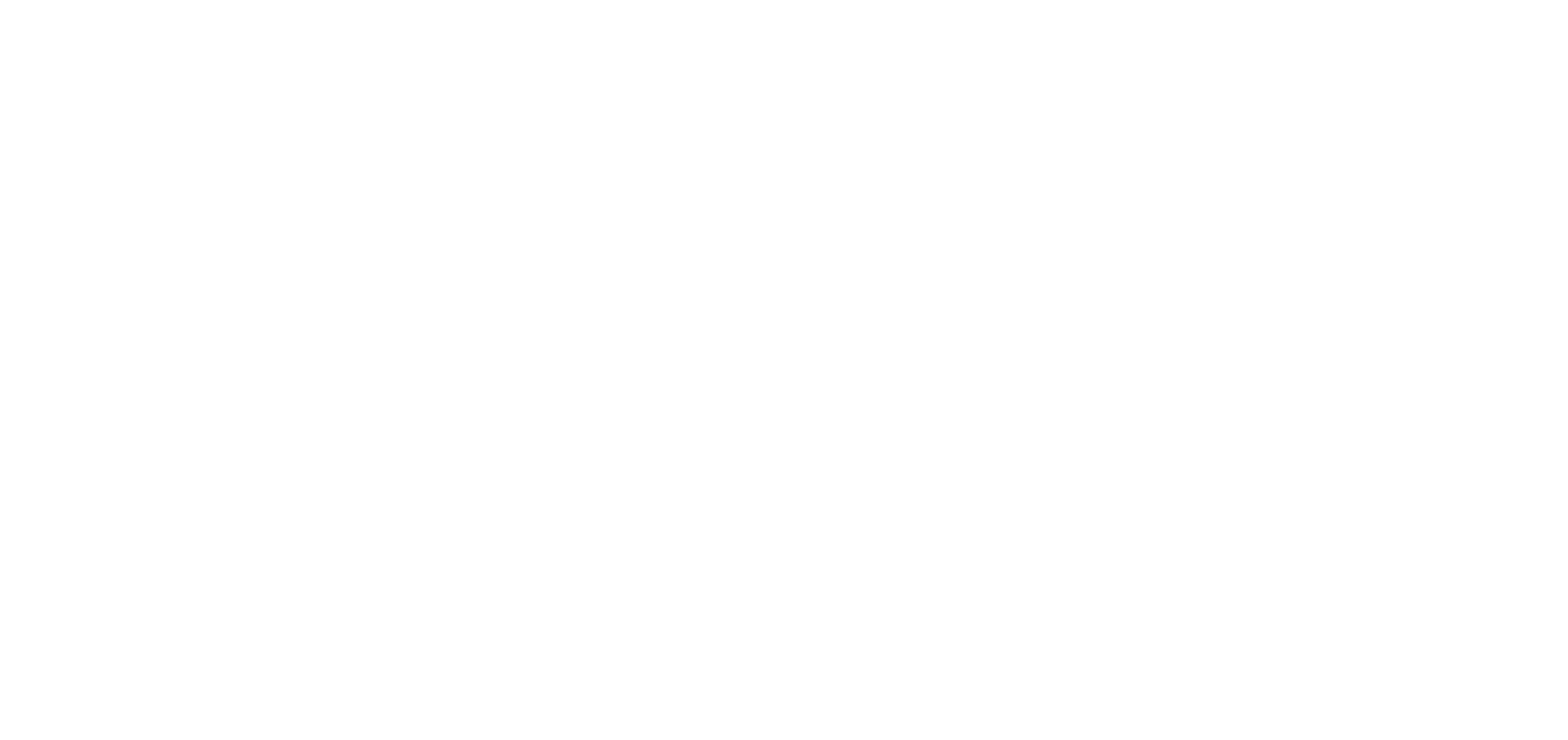scroll, scrollTop: 0, scrollLeft: 0, axis: both 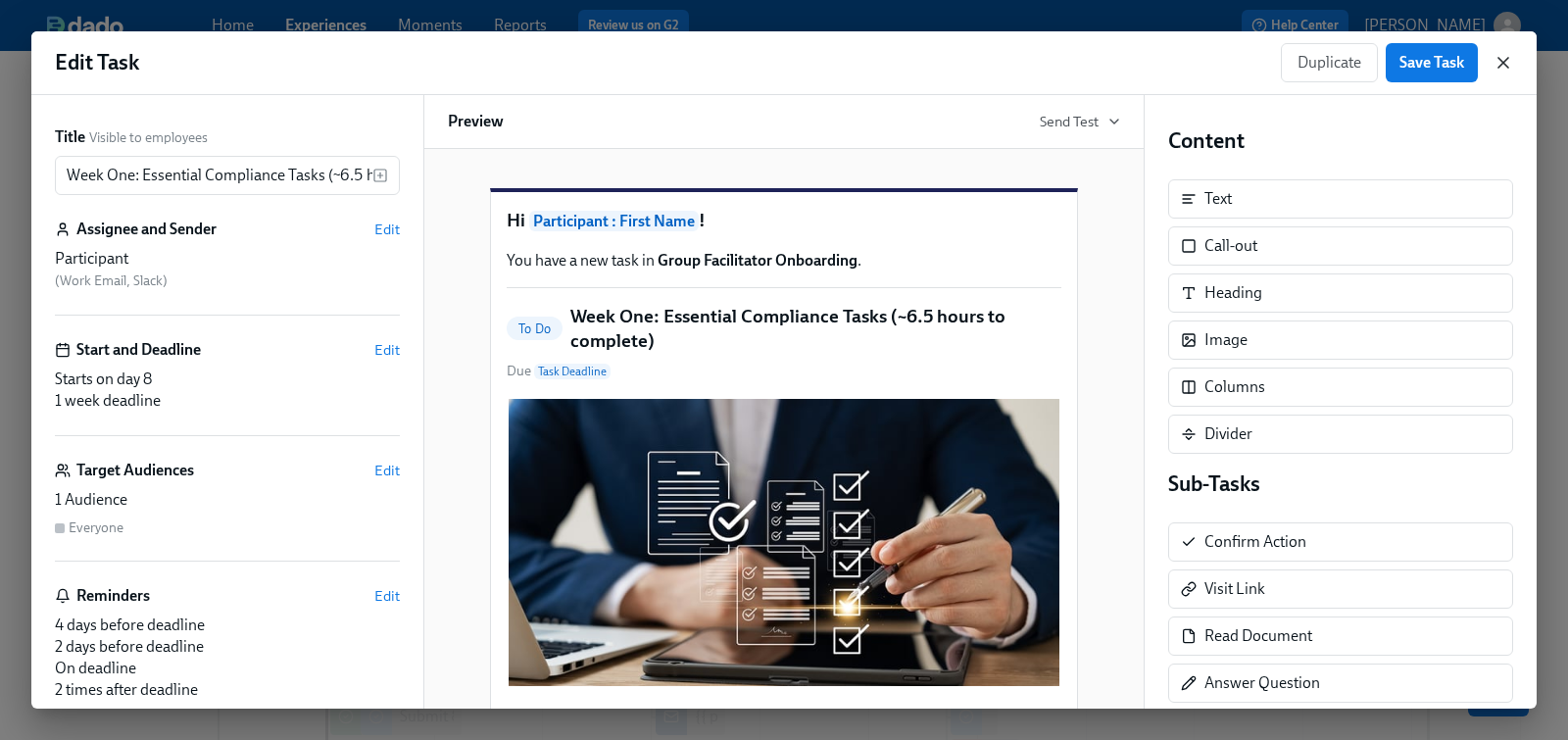 click 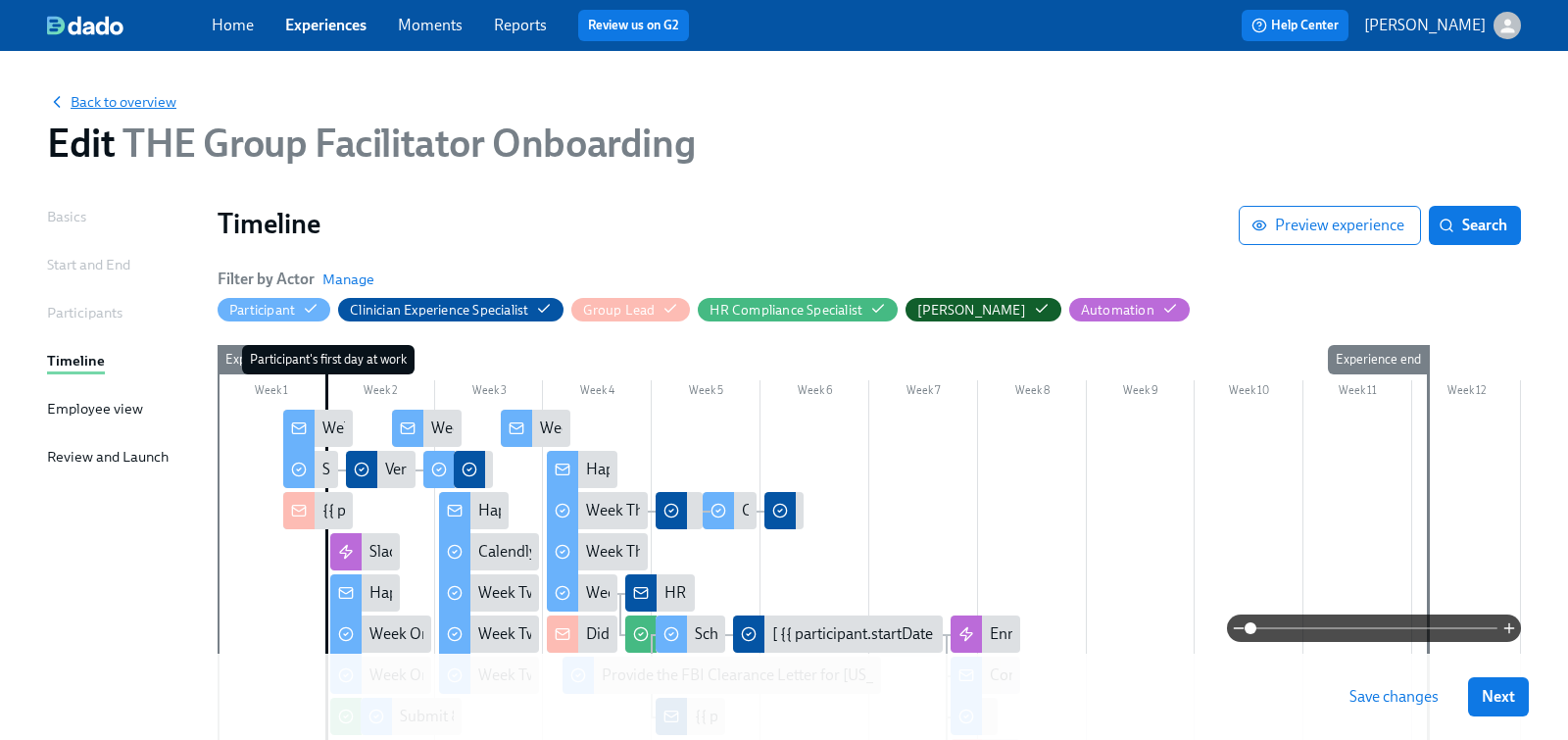 click on "Back to overview" at bounding box center [112, 102] 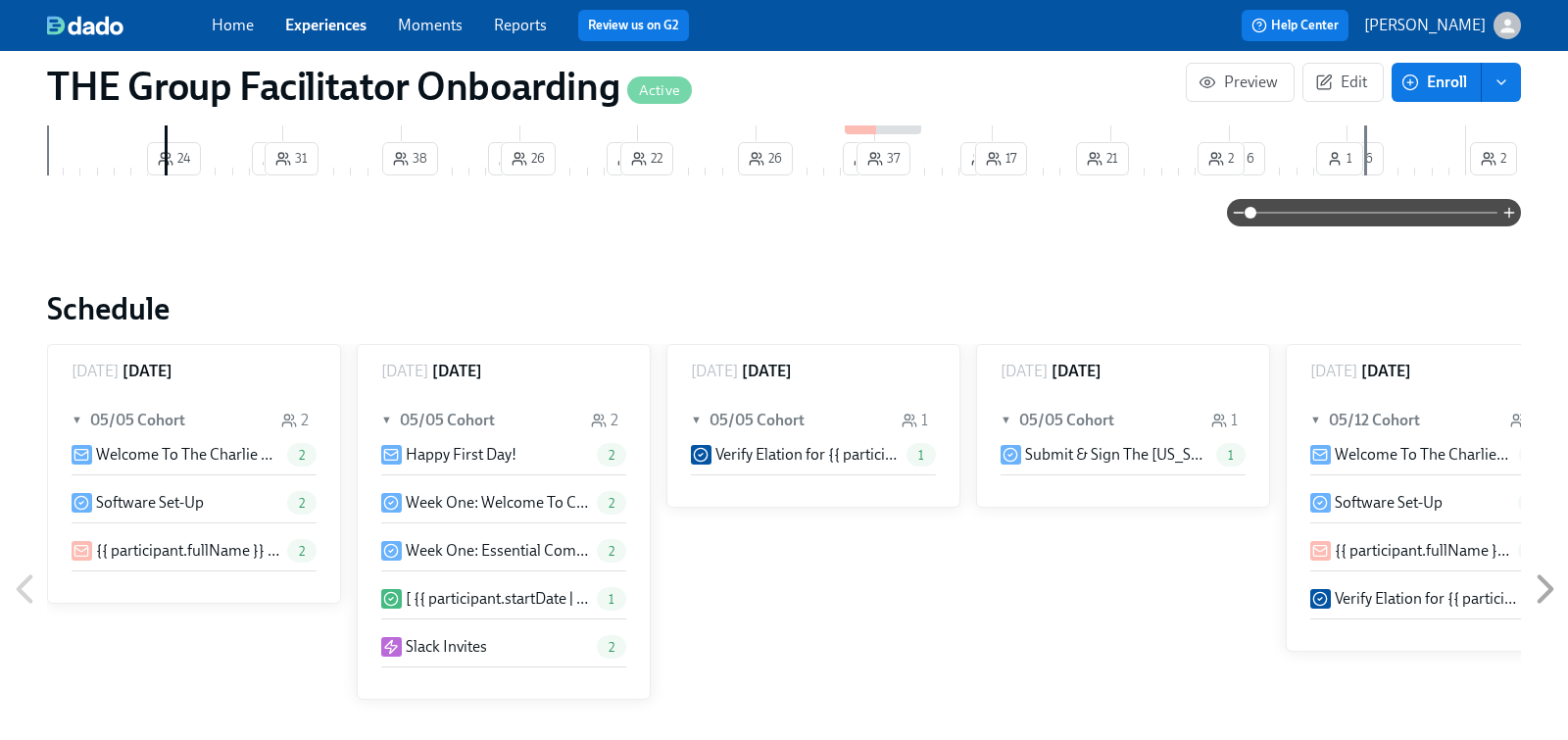 scroll, scrollTop: 1666, scrollLeft: 0, axis: vertical 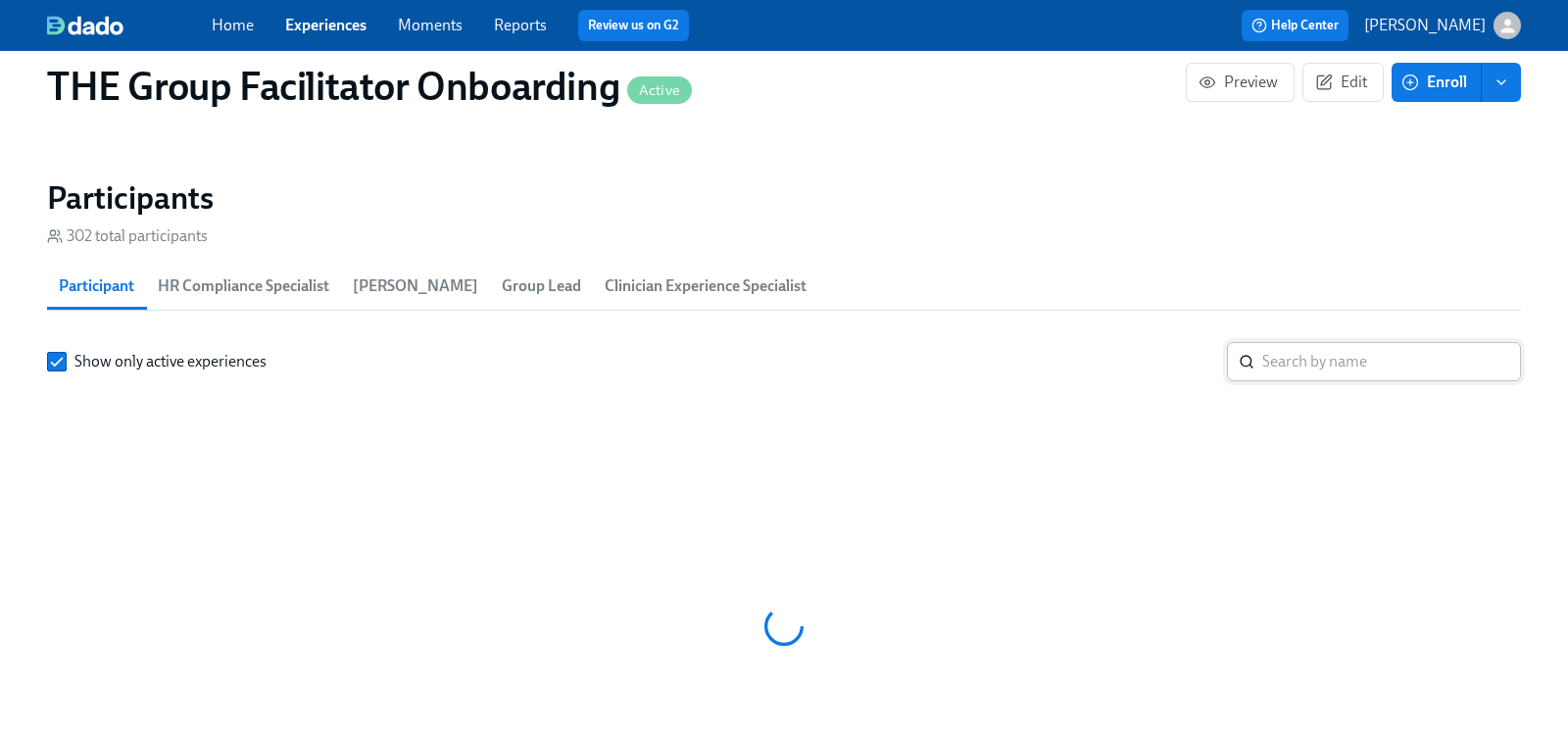 click at bounding box center [1392, 362] 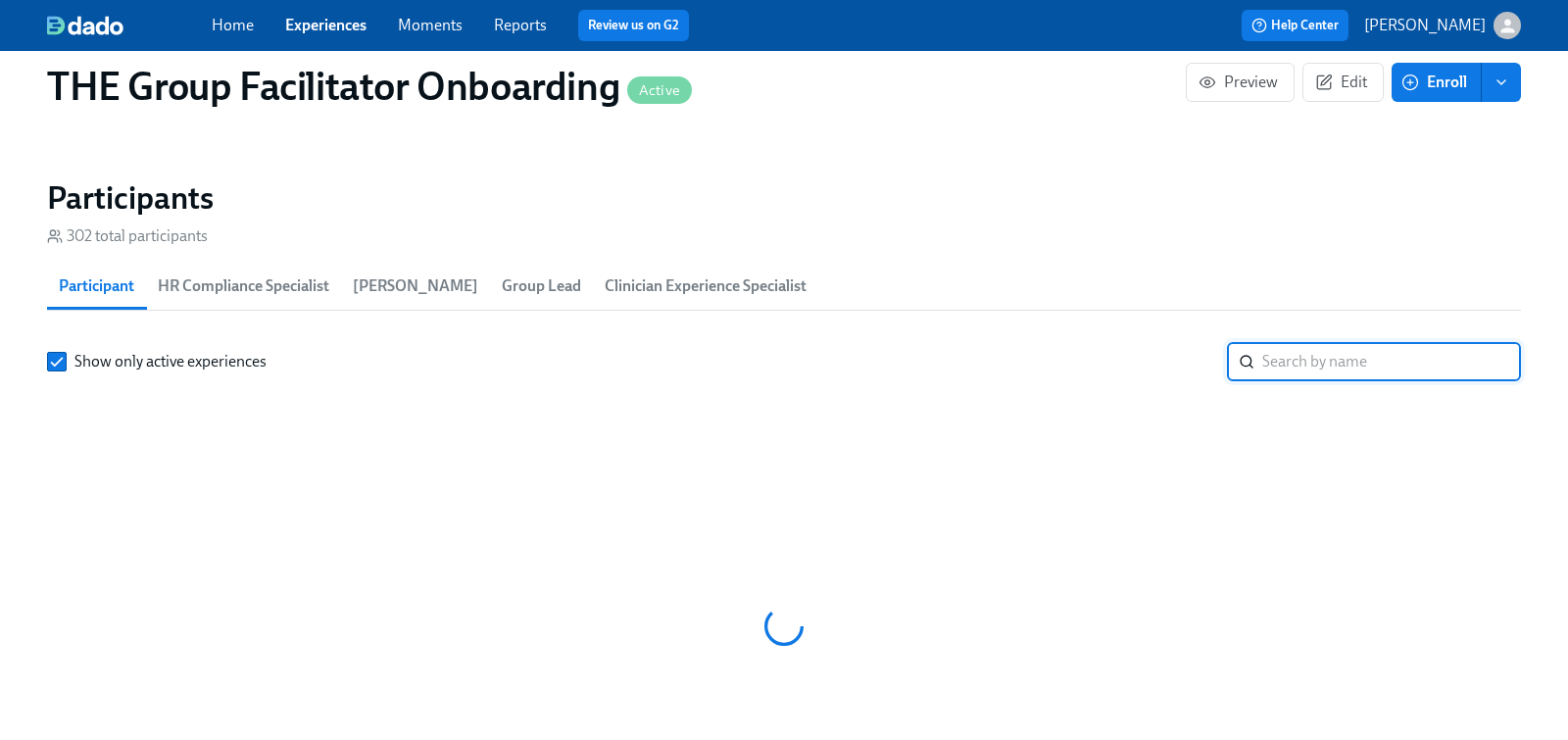 scroll, scrollTop: 0, scrollLeft: 22908, axis: horizontal 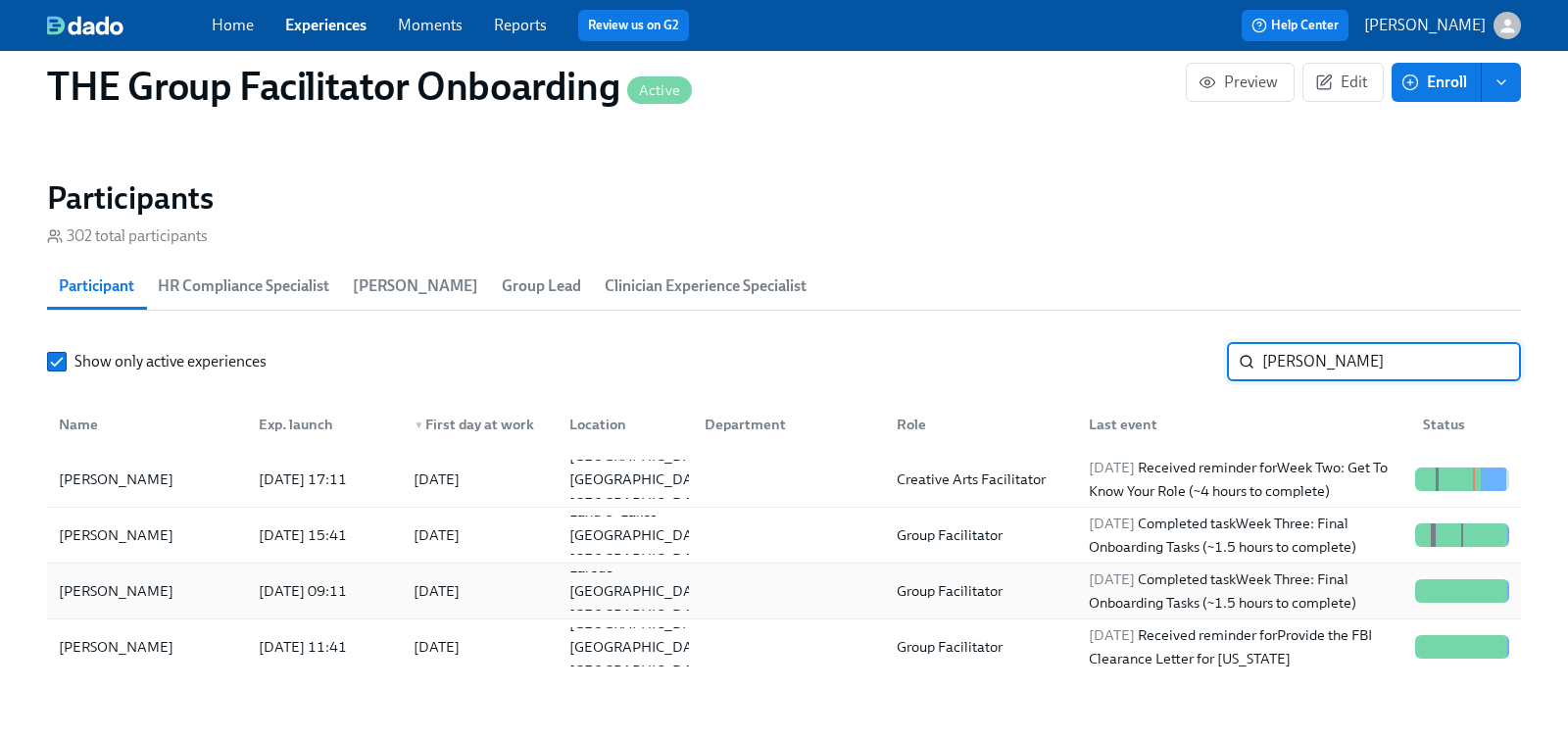 type on "stephan" 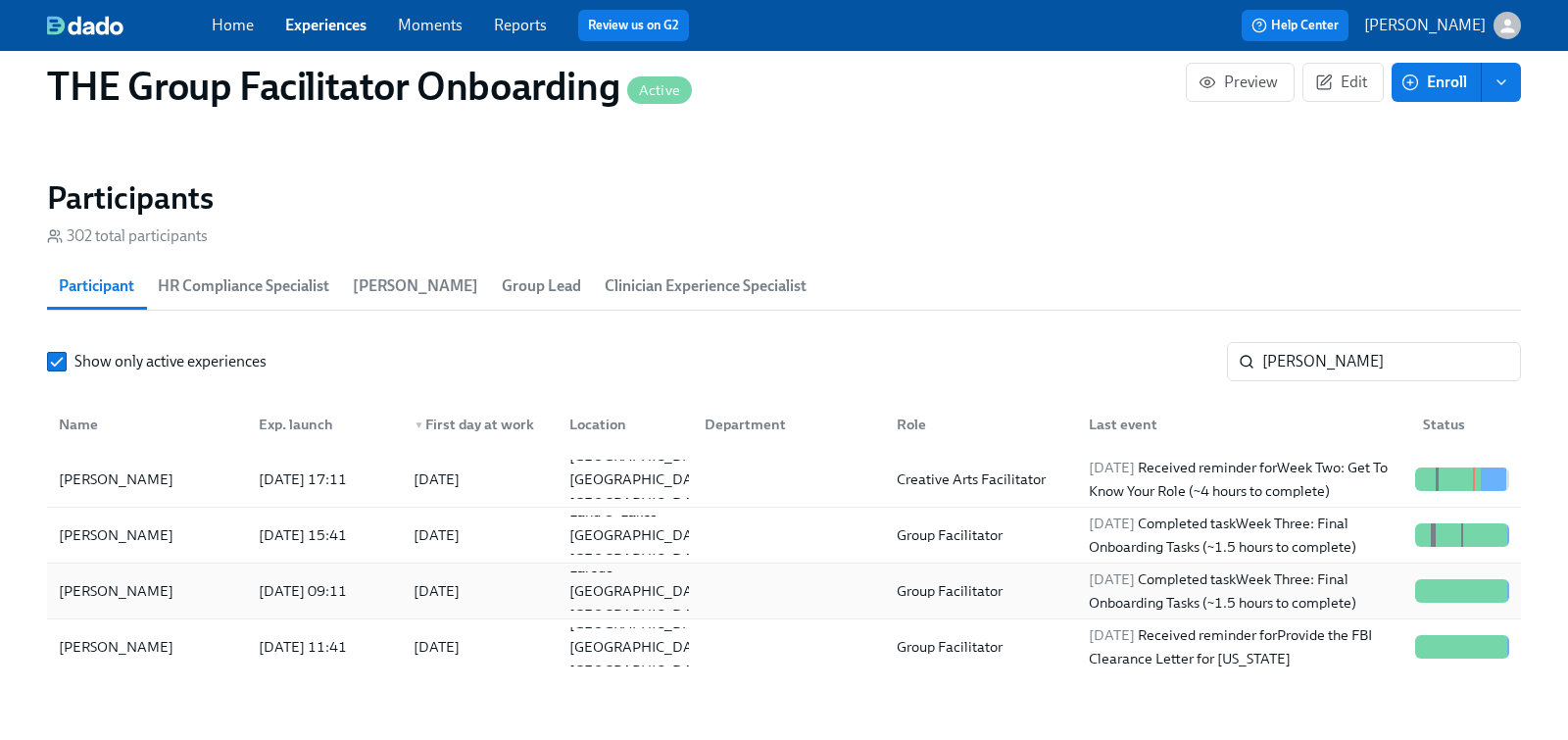 click on "2025/07/10   Completed task  Week Three: Final Onboarding Tasks (~1.5 hours to complete)" at bounding box center (1244, 591) 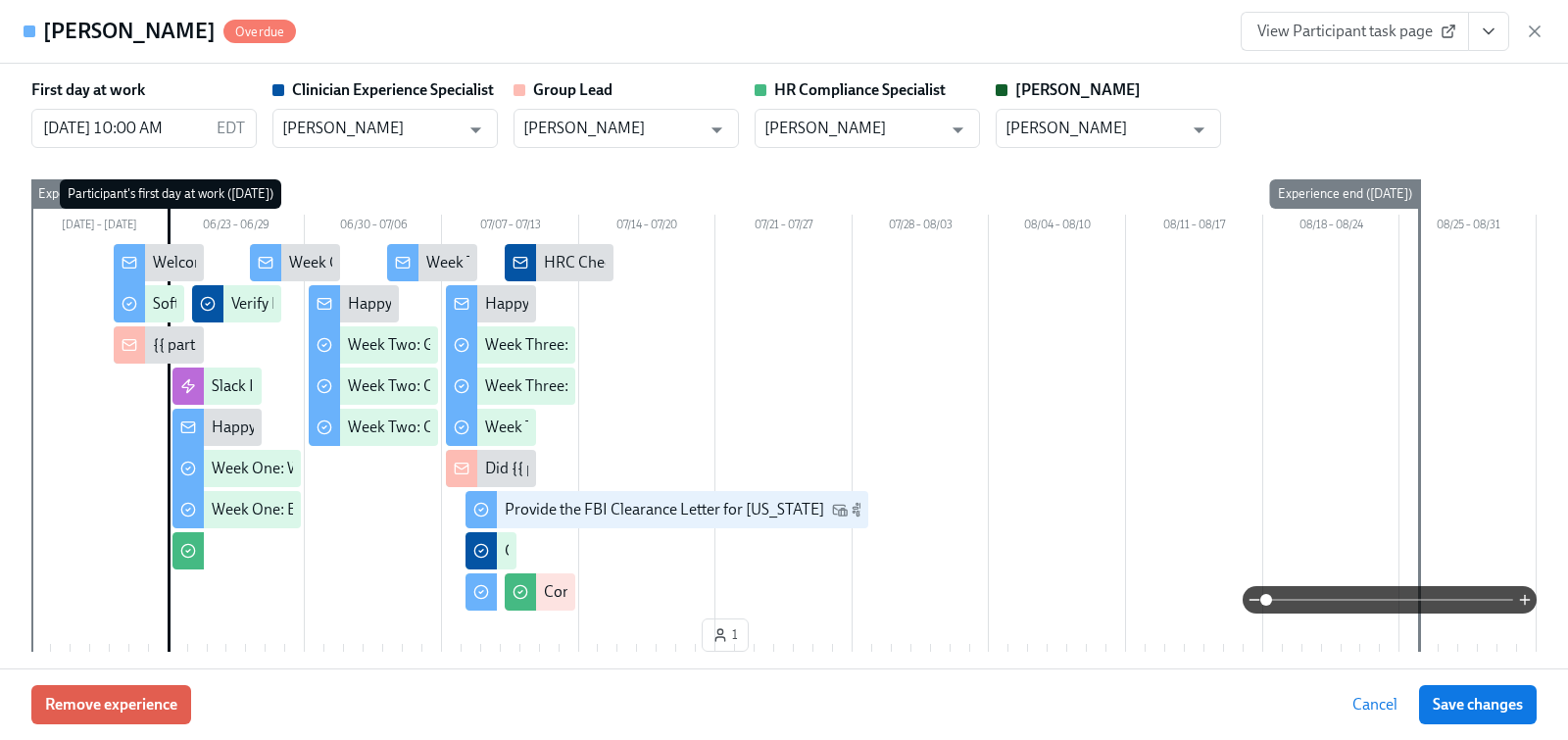 click 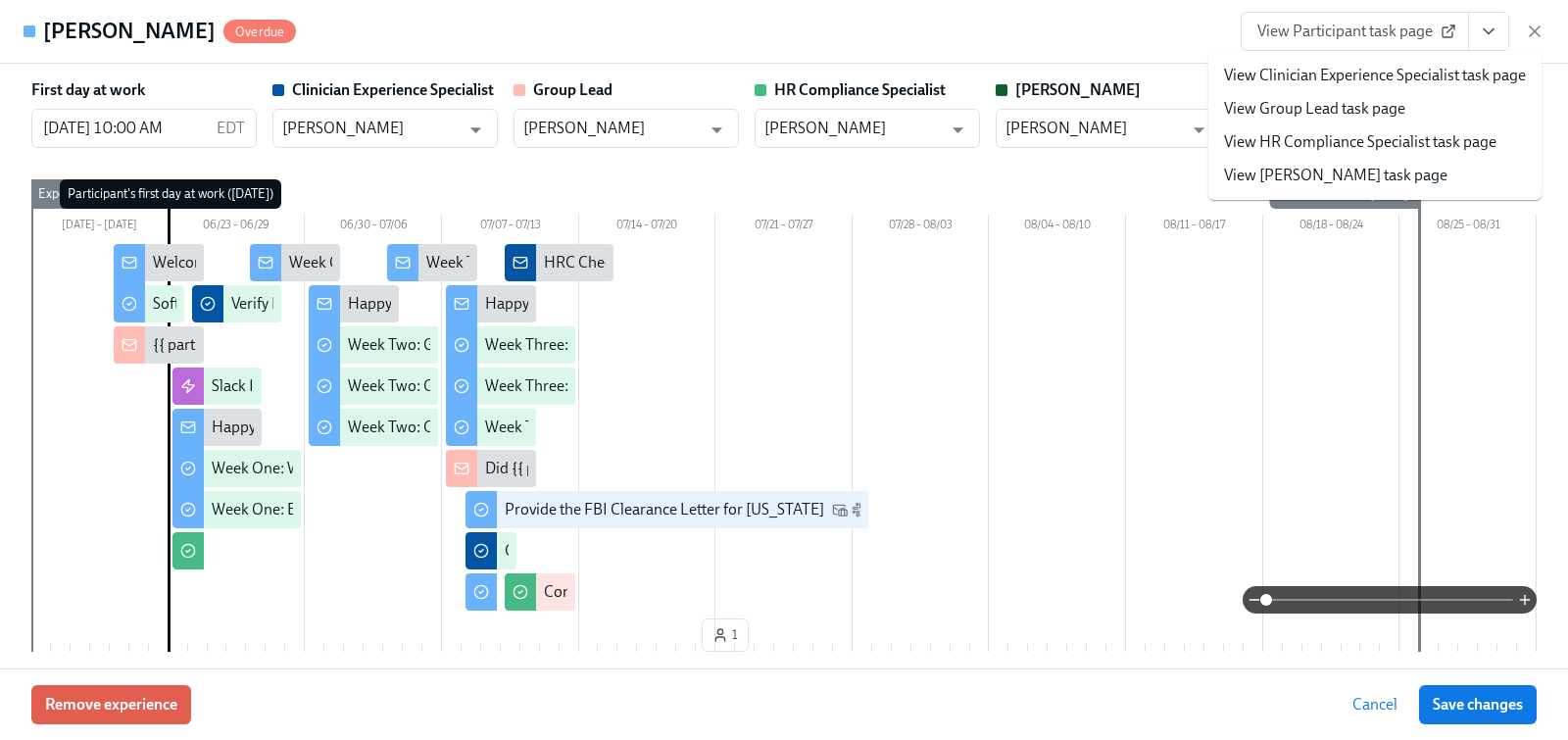click on "View Clinician Experience Specialist task page" at bounding box center [1375, 75] 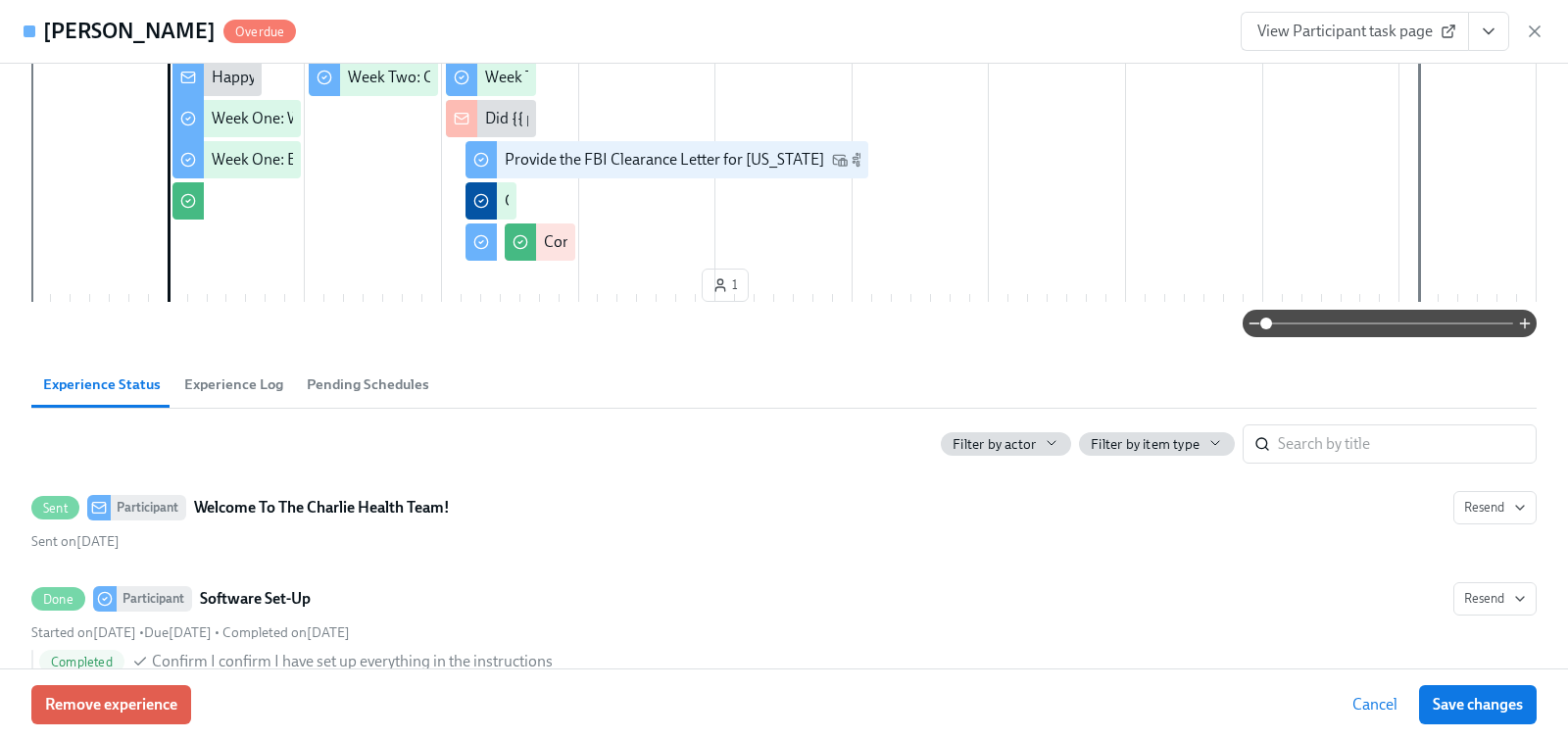 scroll, scrollTop: 0, scrollLeft: 0, axis: both 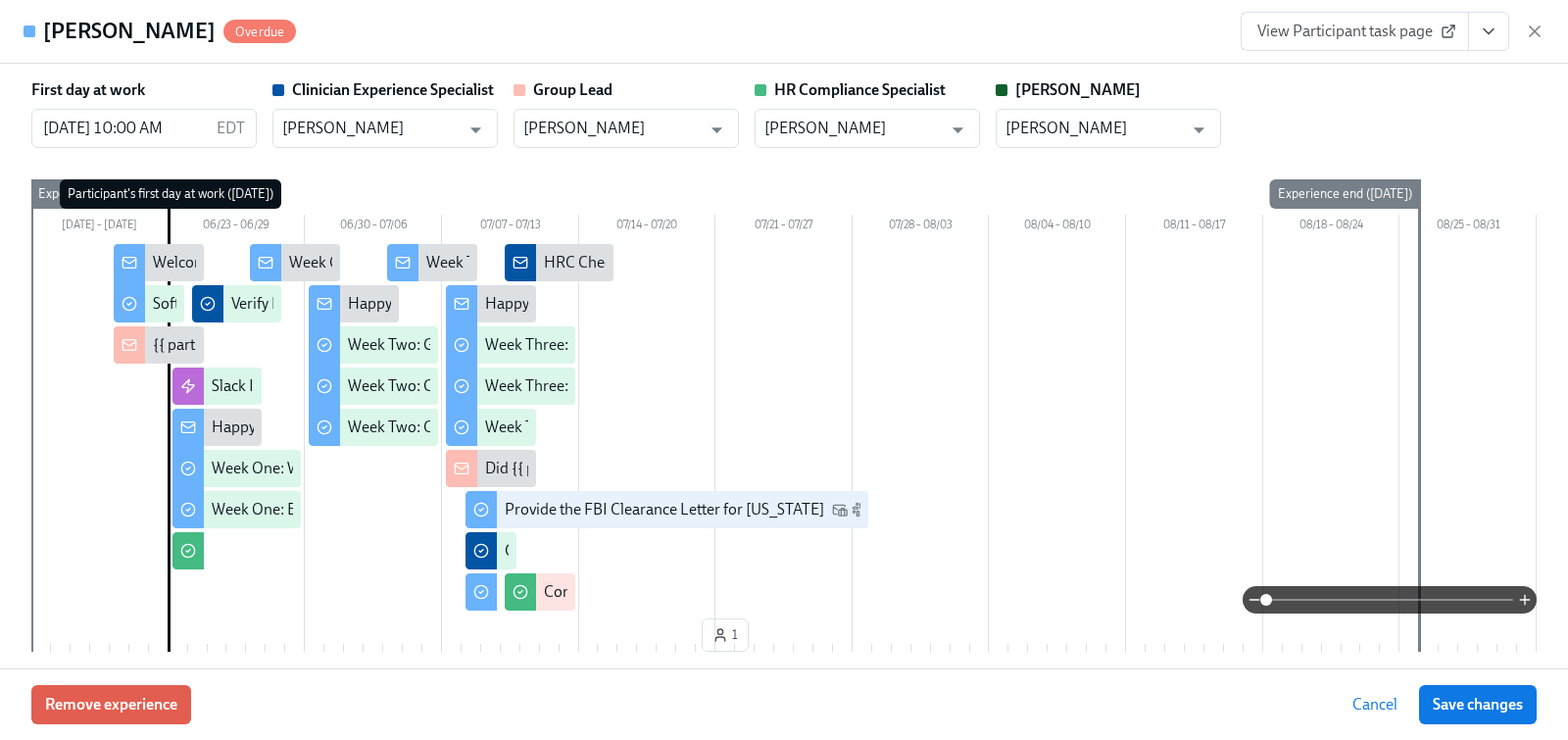 click 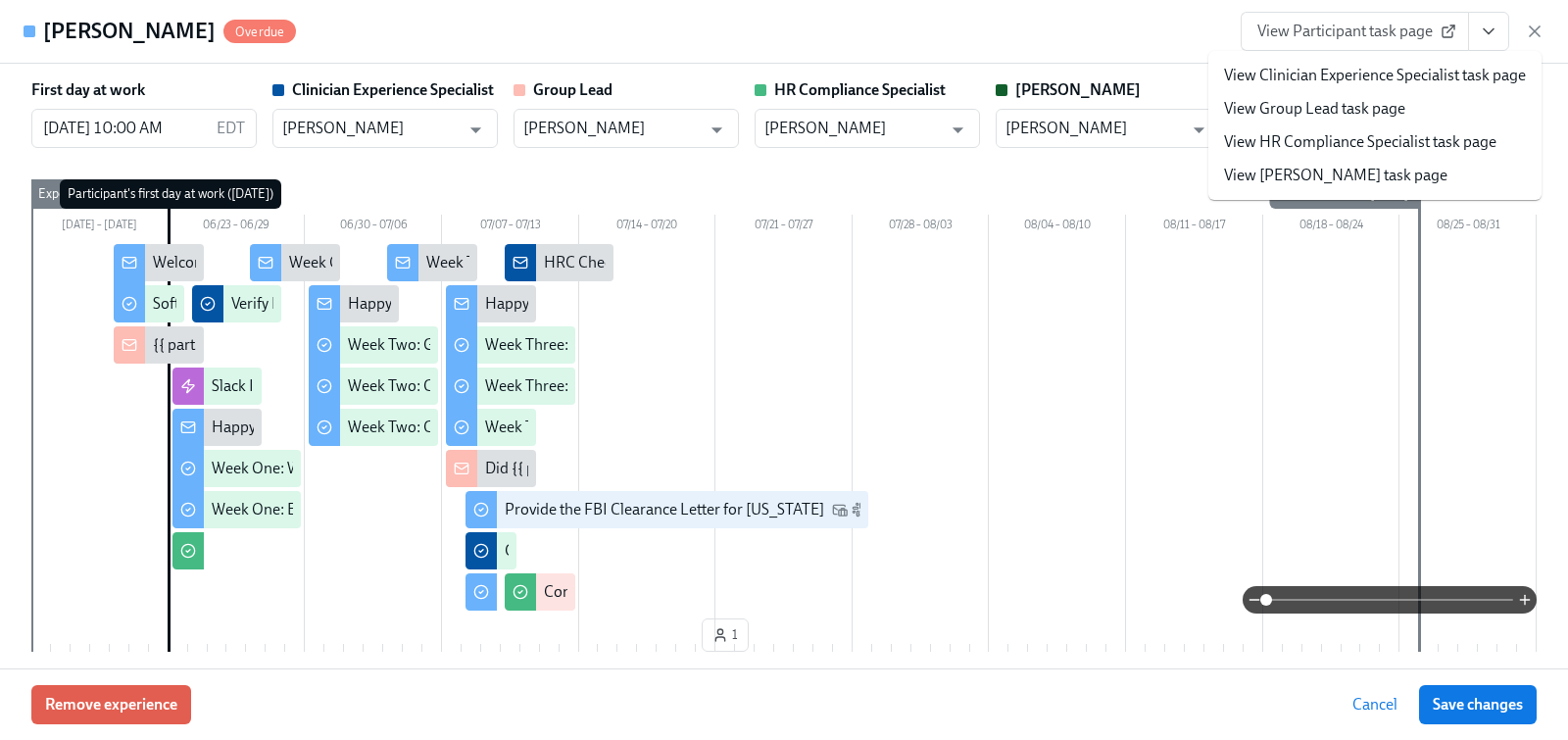 click on "View HR Compliance Specialist task page" at bounding box center (1360, 142) 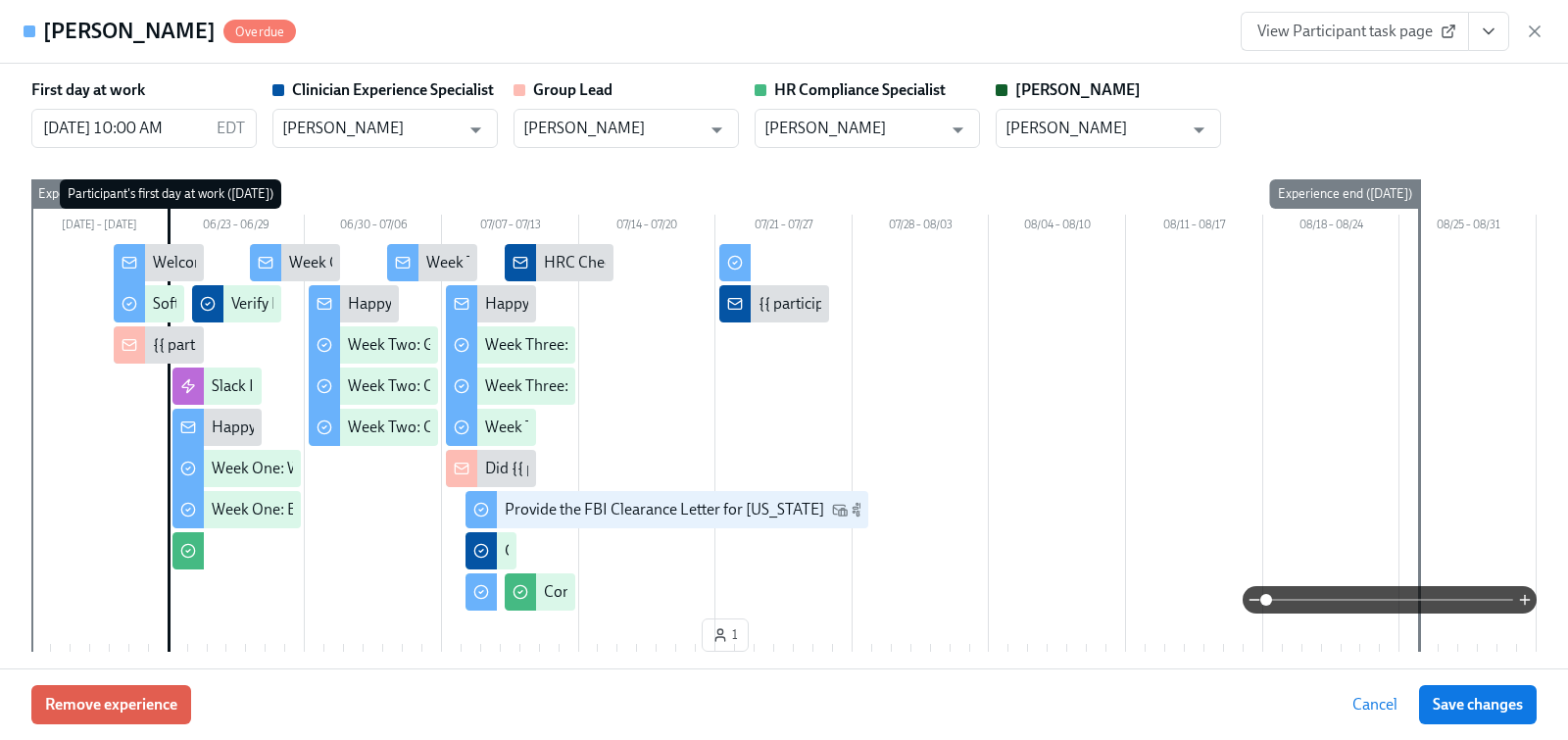 scroll, scrollTop: 0, scrollLeft: 24523, axis: horizontal 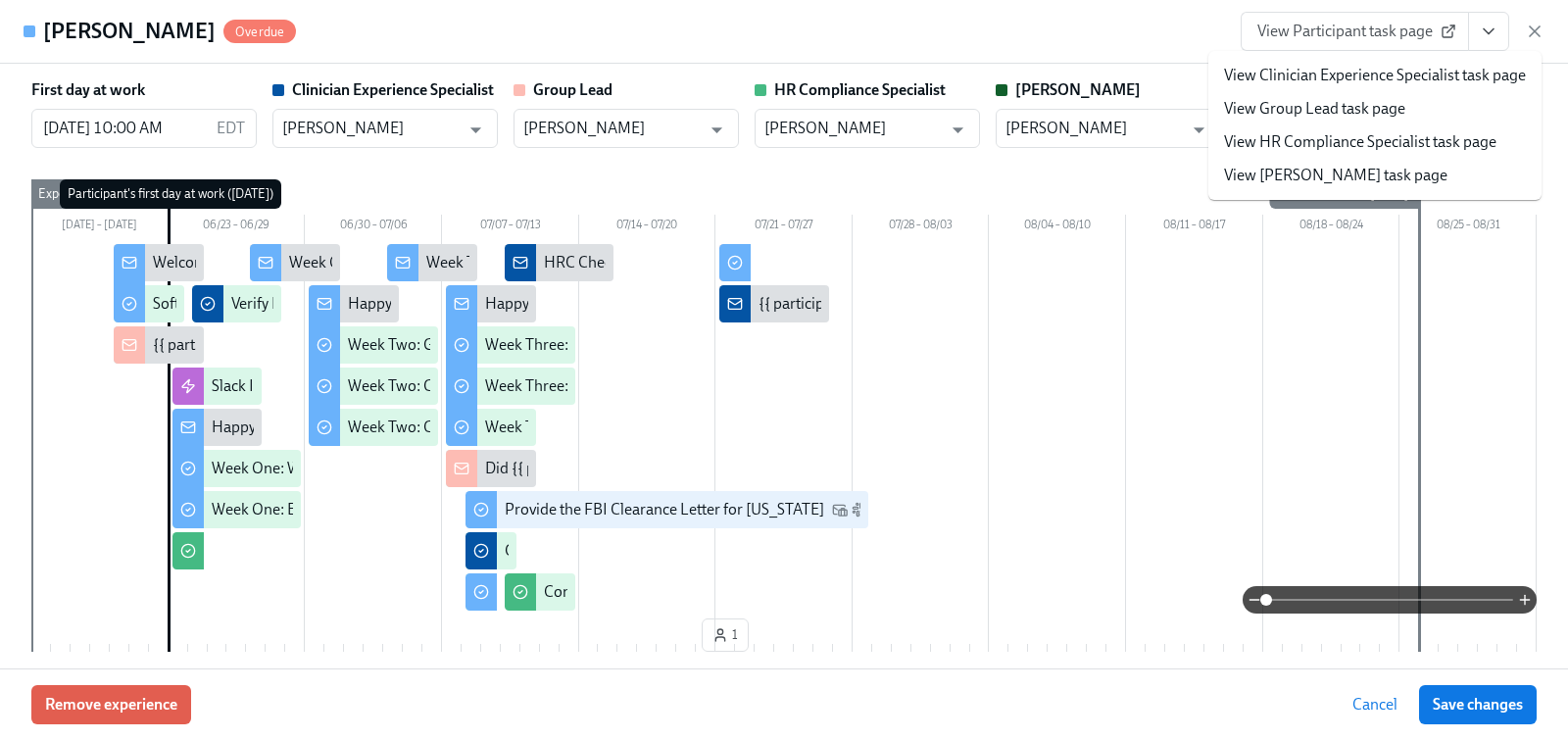 click on "View Participant task page" at bounding box center [1354, 31] 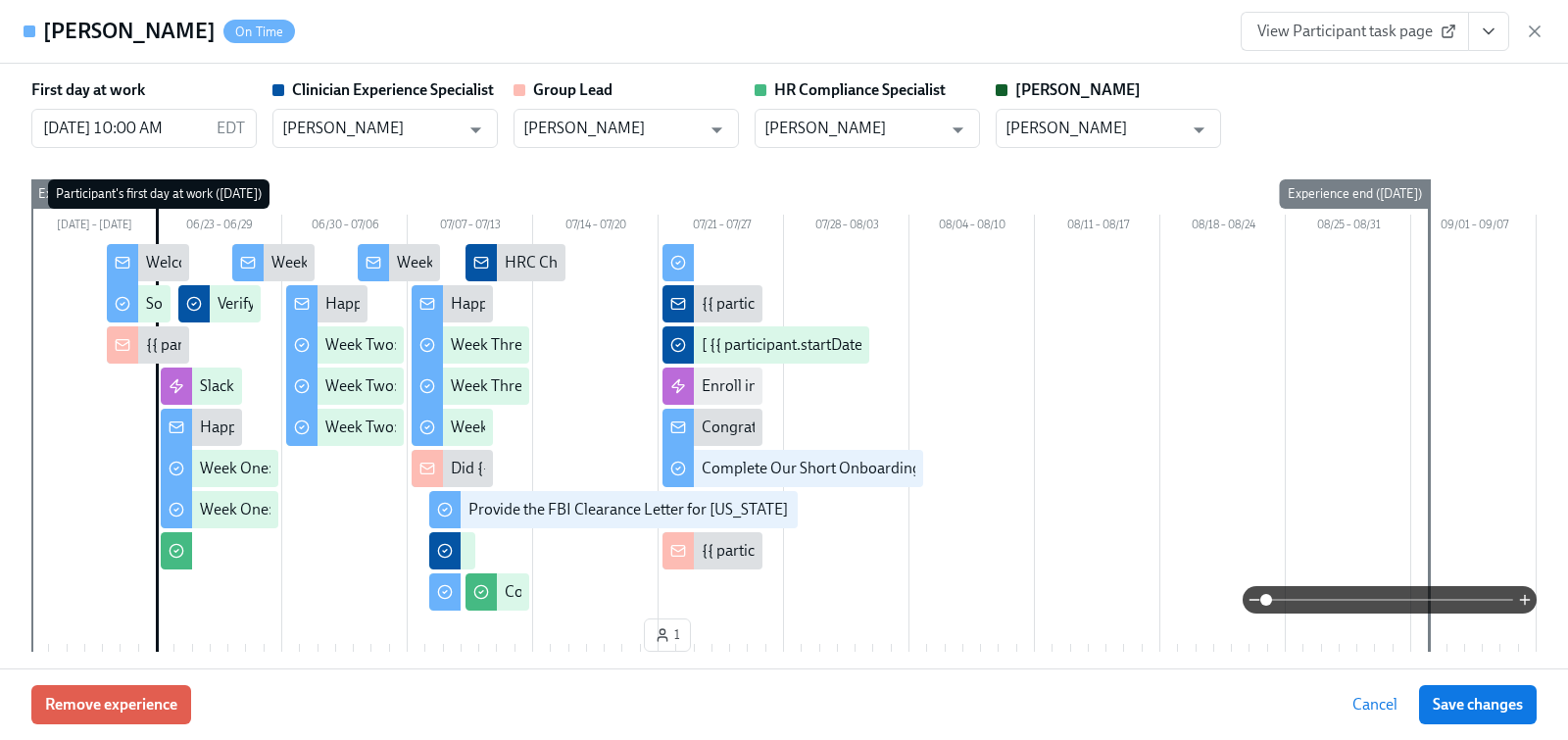 click 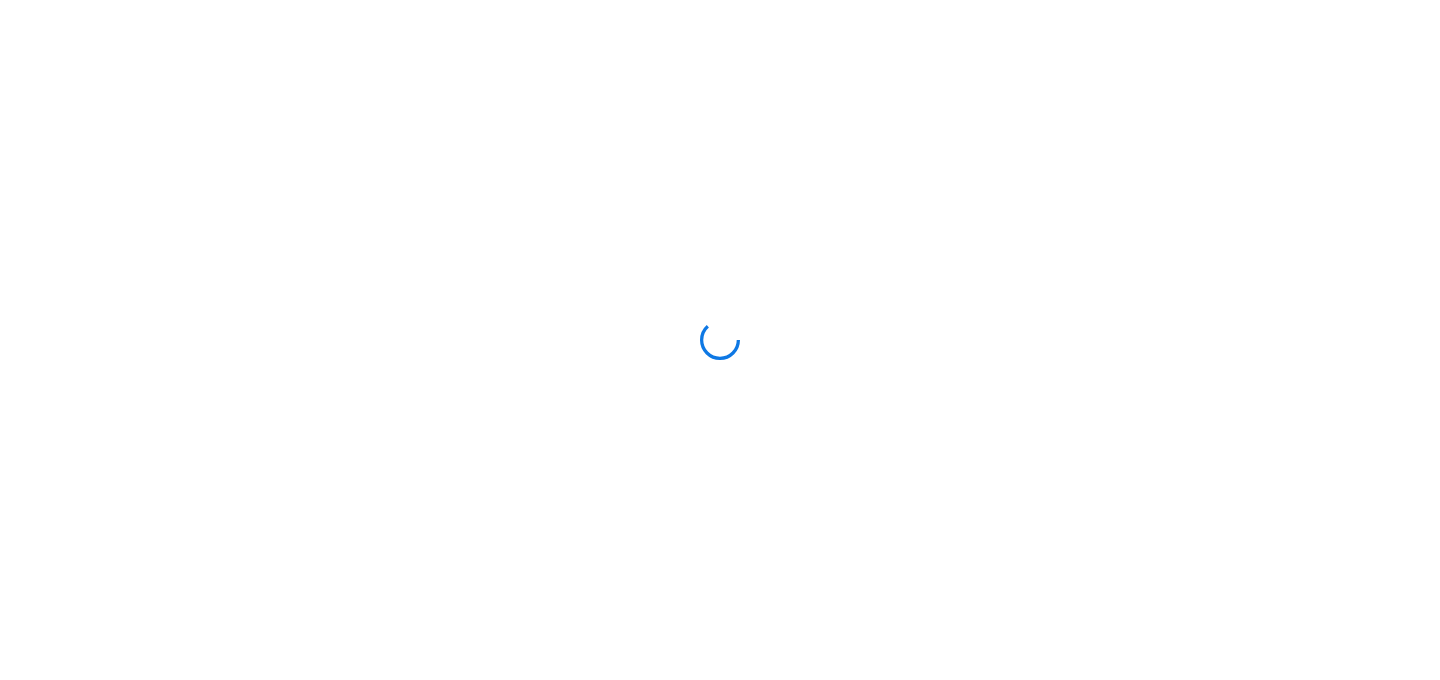 scroll, scrollTop: 0, scrollLeft: 0, axis: both 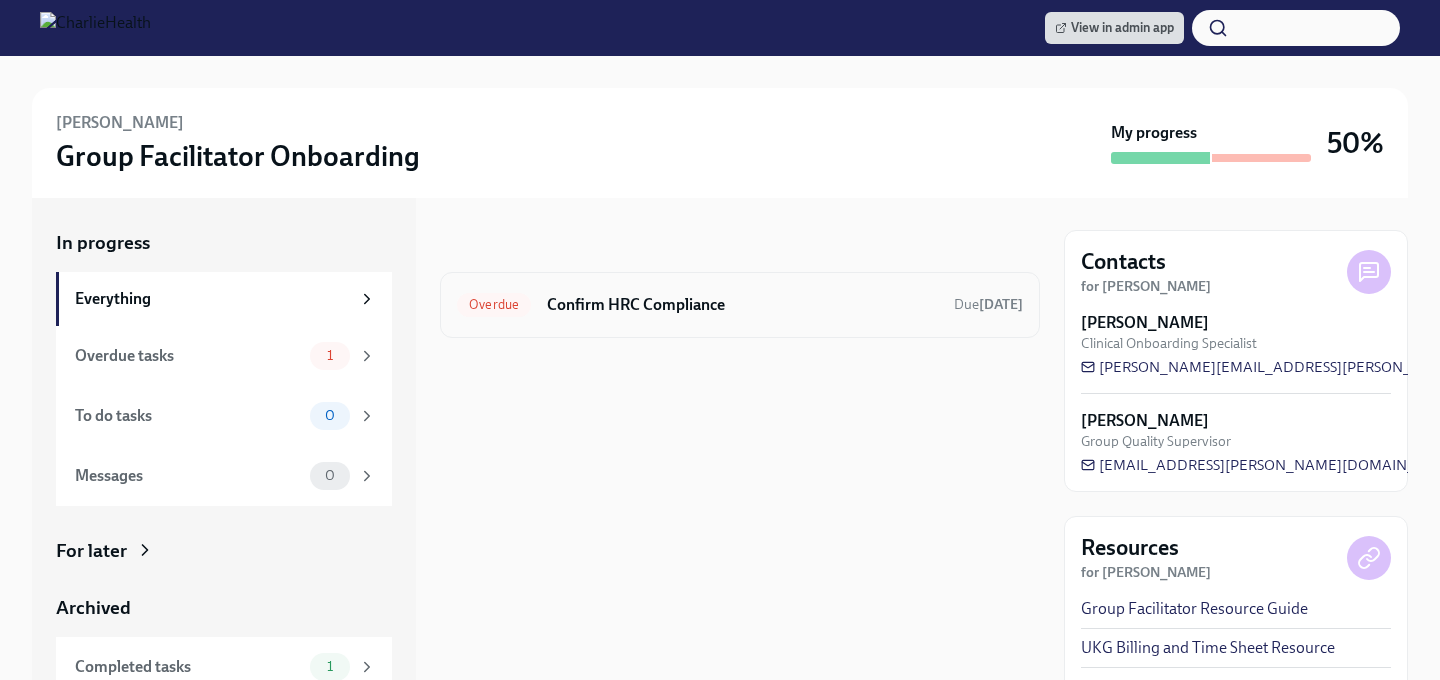 click on "Overdue Confirm HRC Compliance Due  7 days ago" at bounding box center [740, 305] 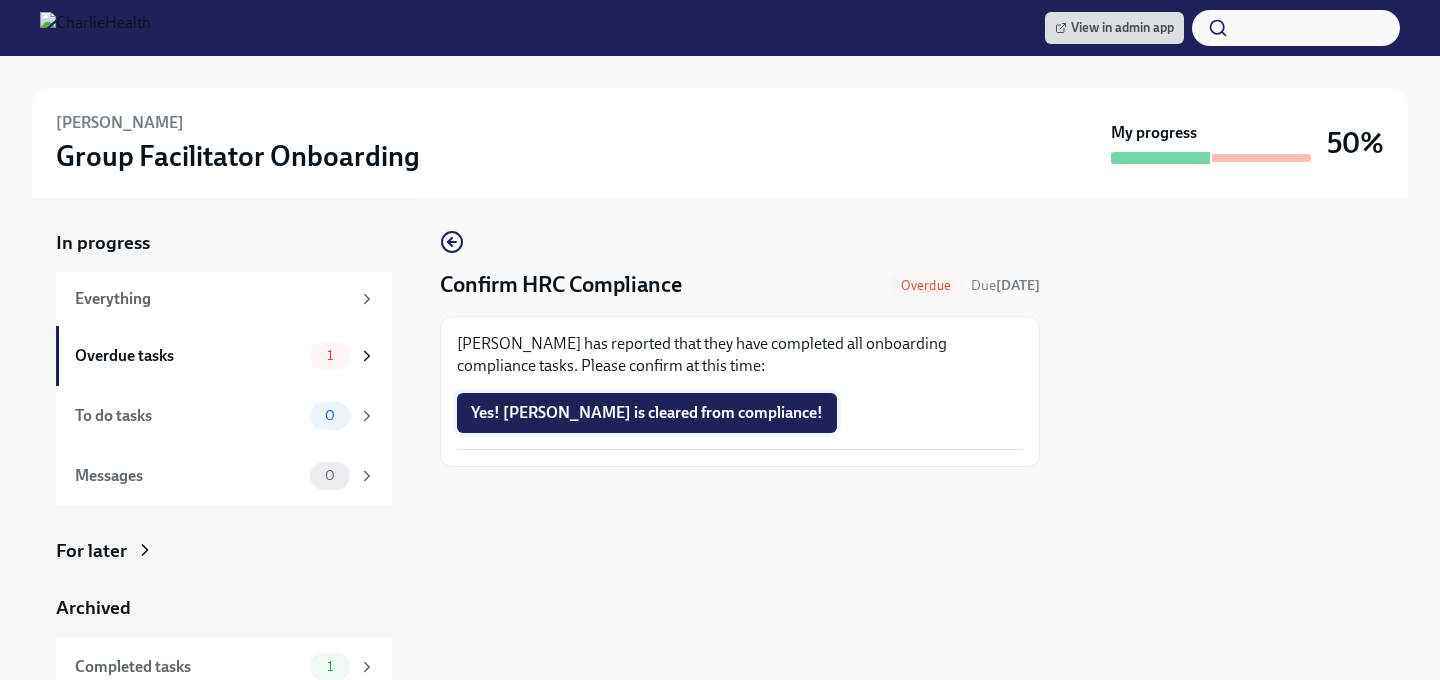 click on "Yes! Stephanie is cleared from compliance!" at bounding box center (647, 413) 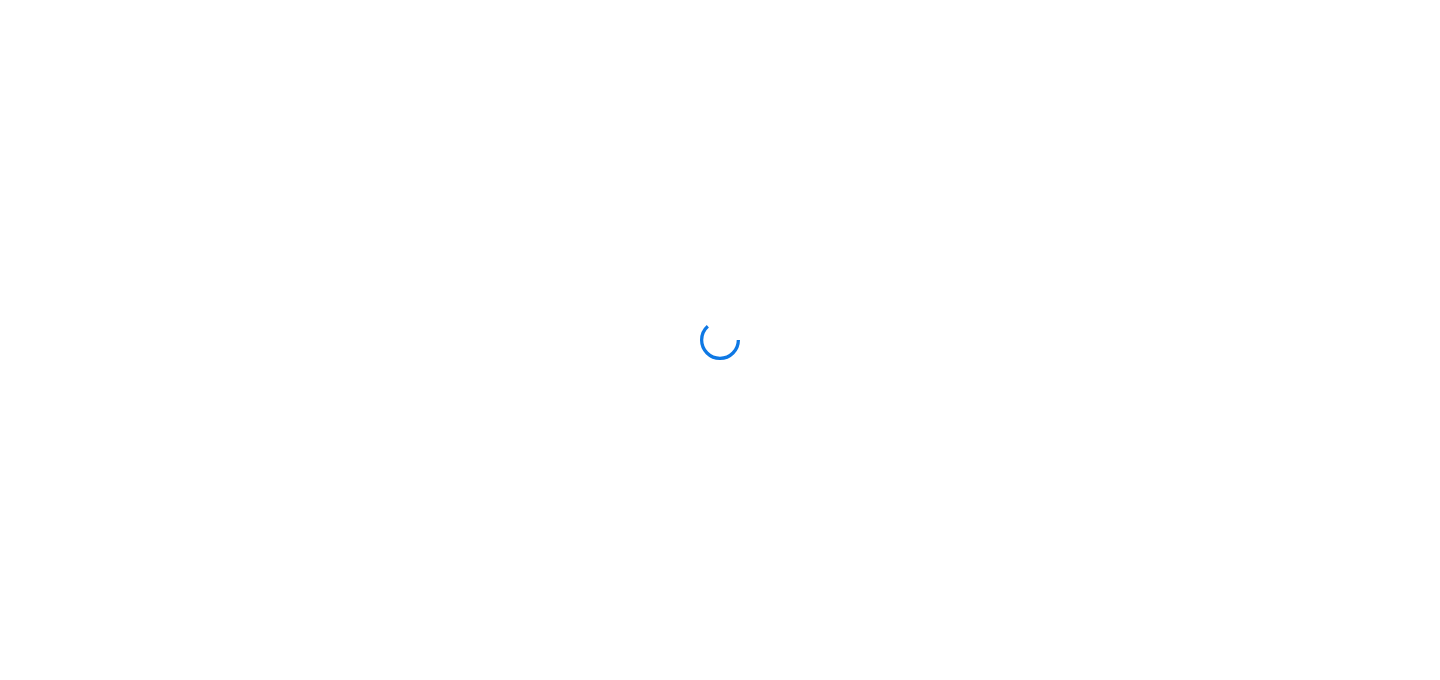 scroll, scrollTop: 0, scrollLeft: 0, axis: both 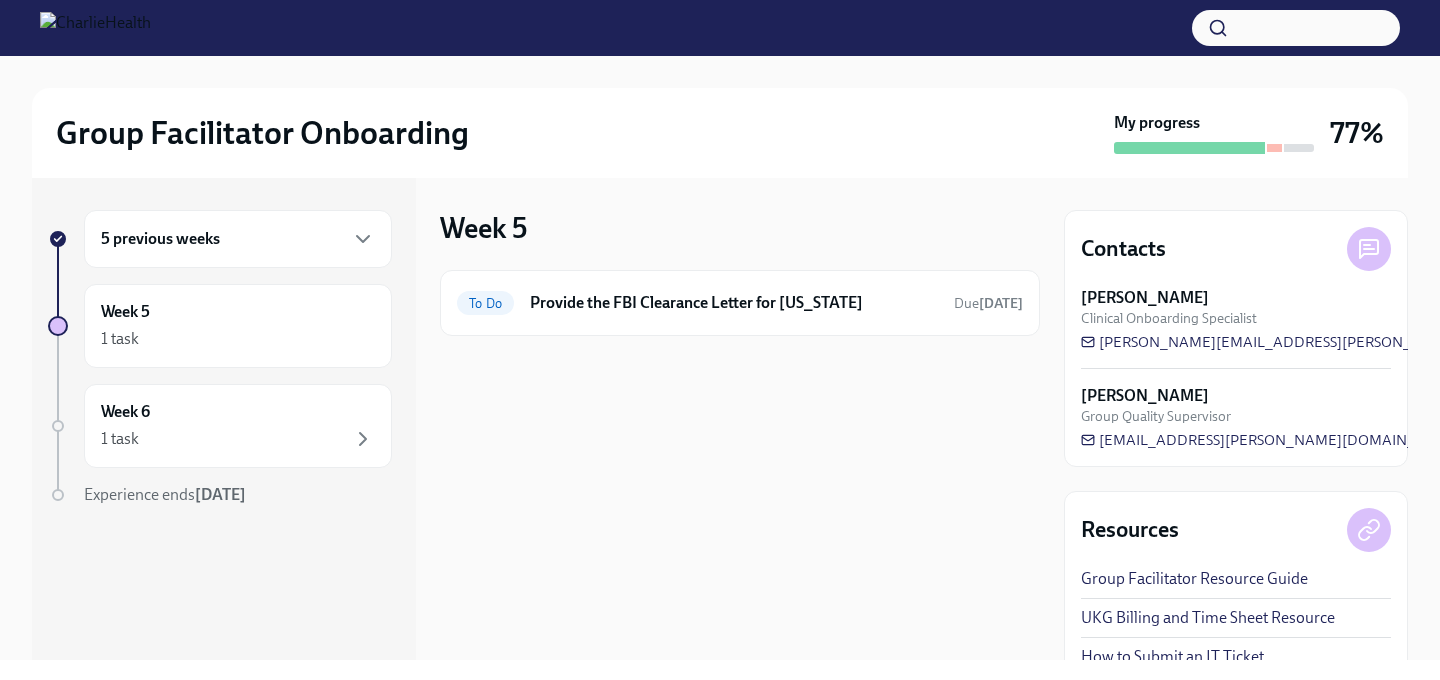 click 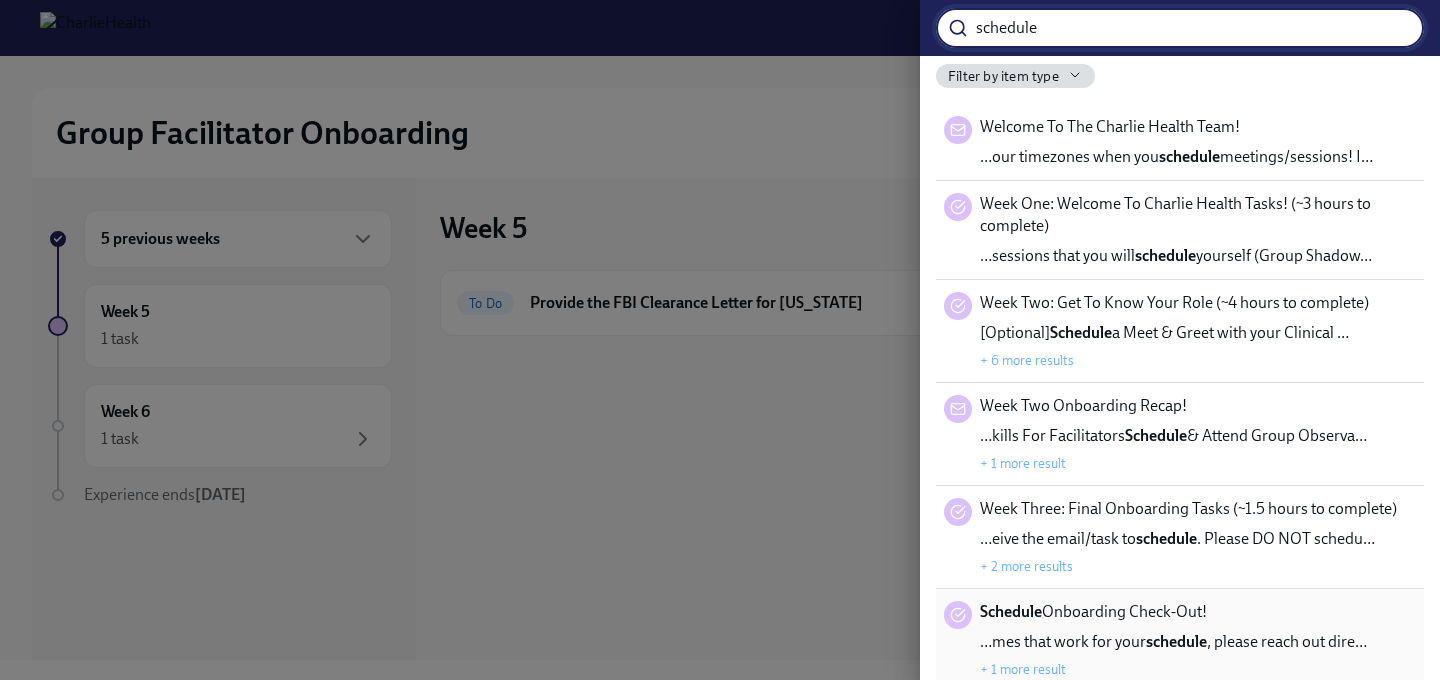 type on "schedule" 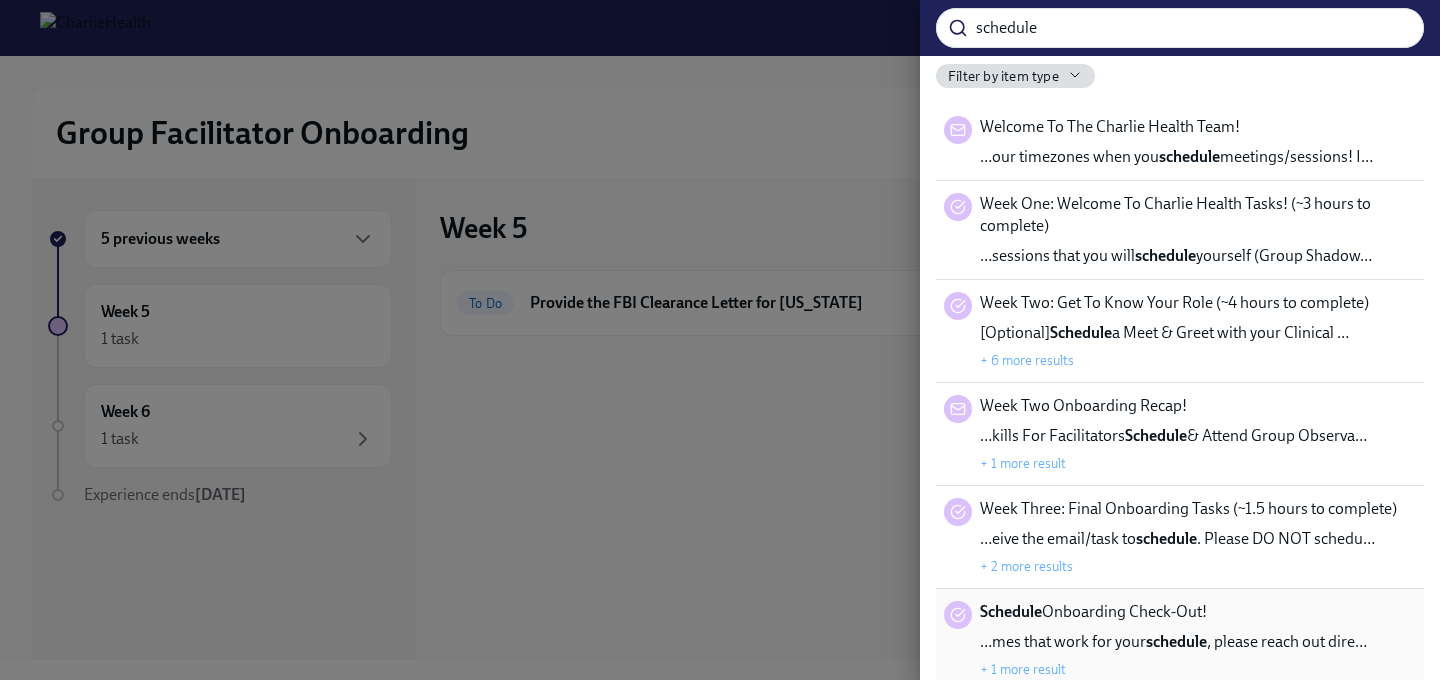 click on "…mes that work for your  schedule , please reach out dire…" at bounding box center [1173, 642] 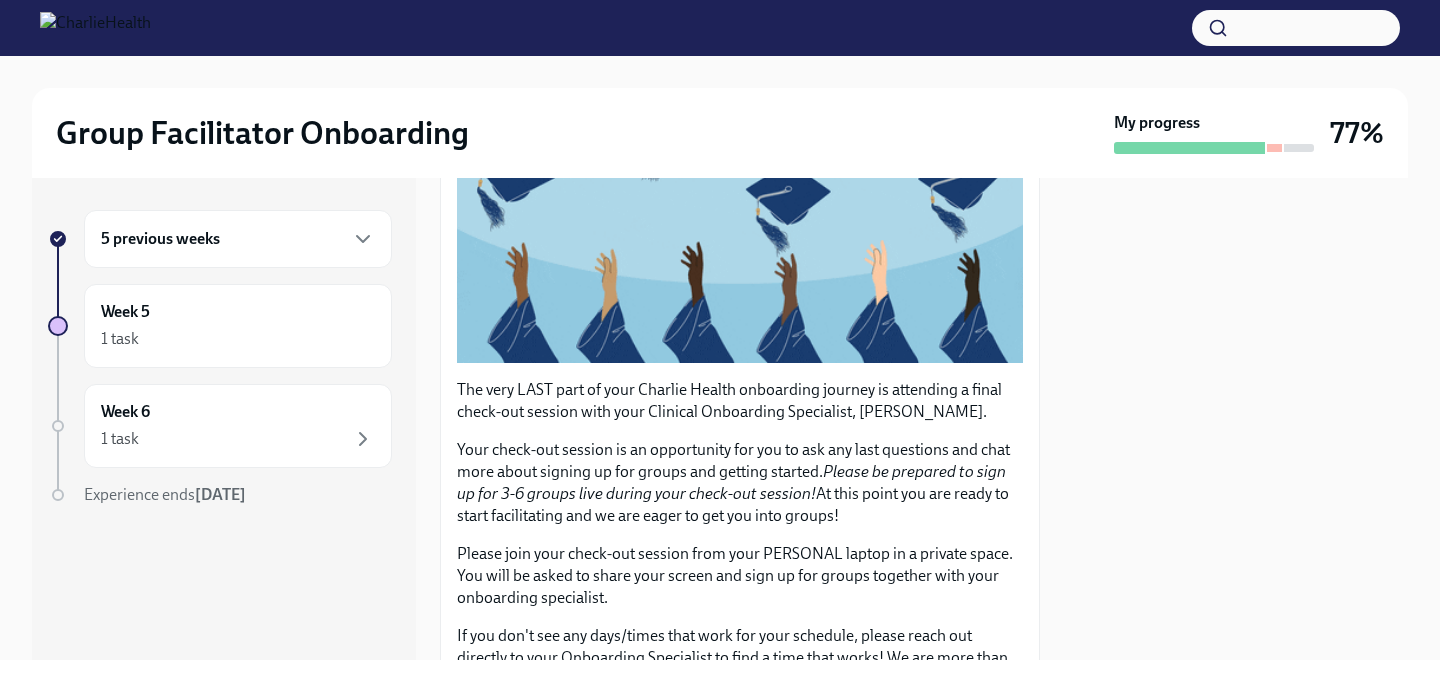 scroll, scrollTop: 514, scrollLeft: 0, axis: vertical 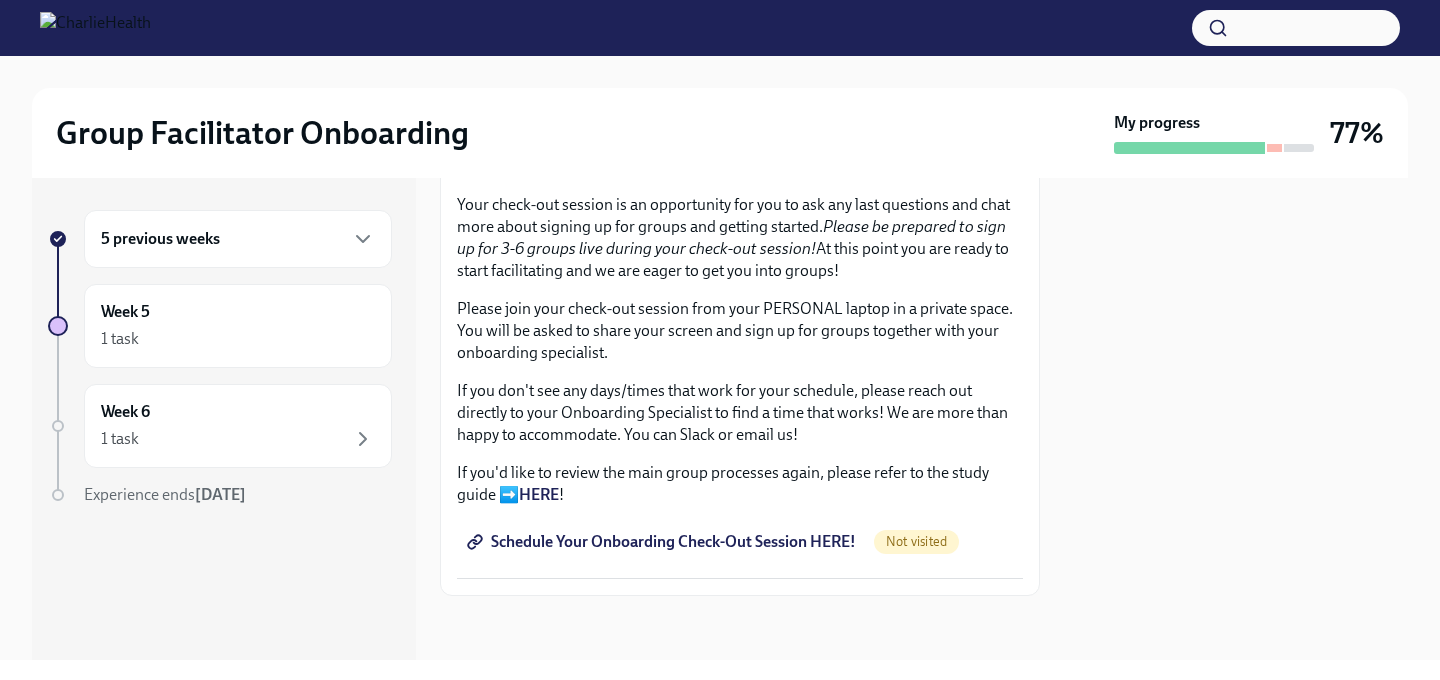click on "Schedule Your Onboarding Check-Out Session HERE!" at bounding box center (663, 542) 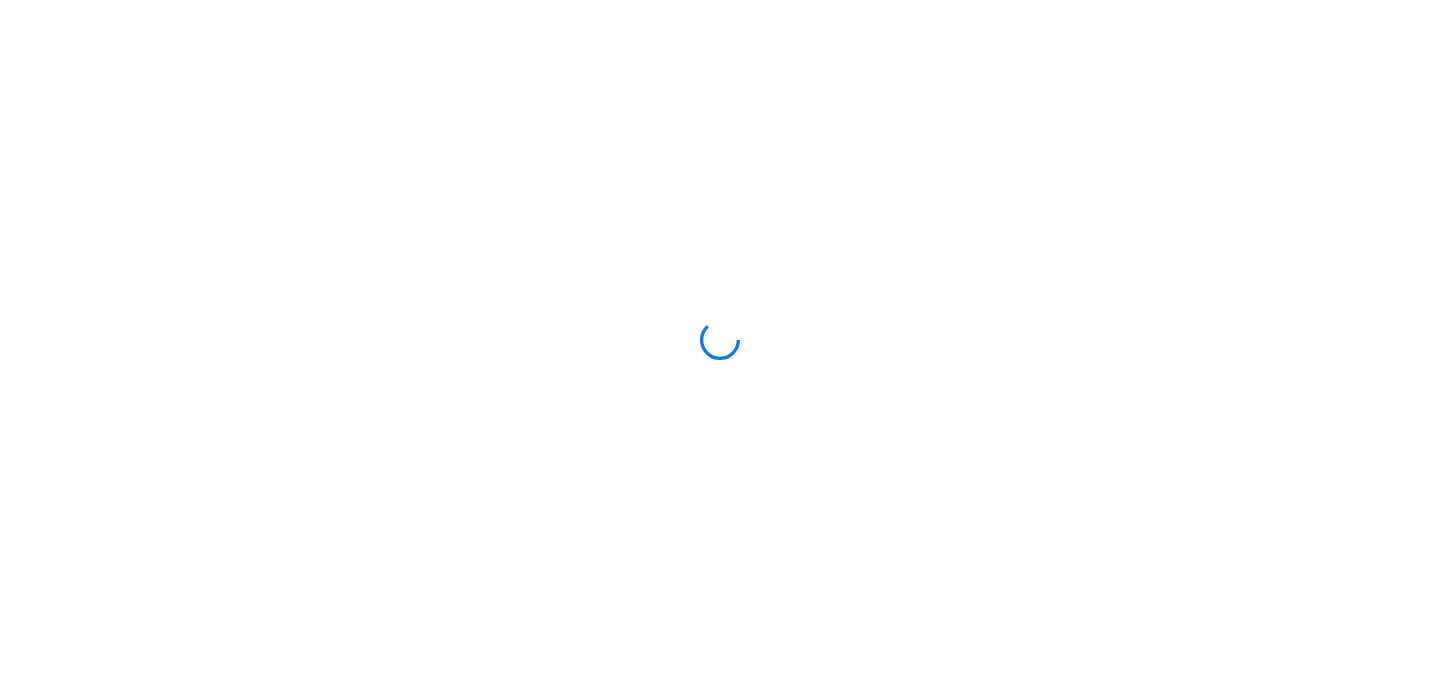 scroll, scrollTop: 0, scrollLeft: 0, axis: both 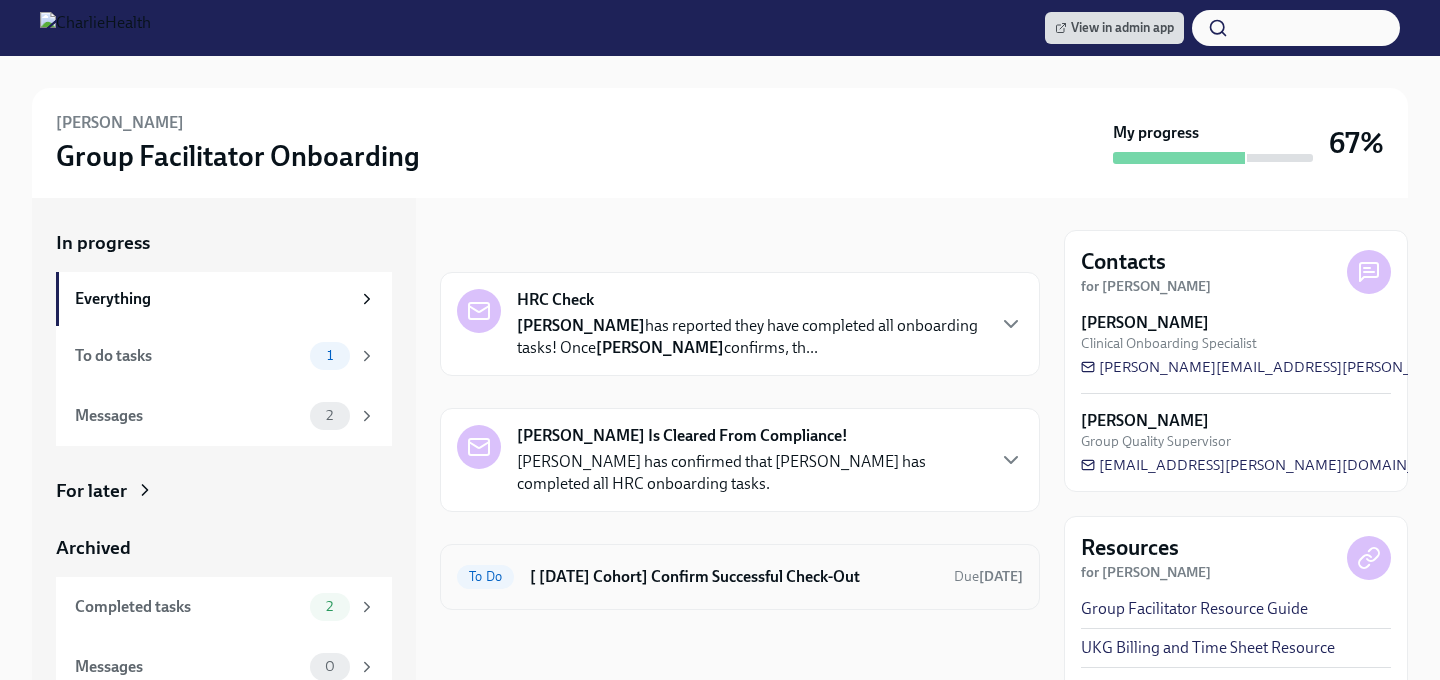 click on "[ [DATE] Cohort] Confirm Successful Check-Out" at bounding box center (734, 577) 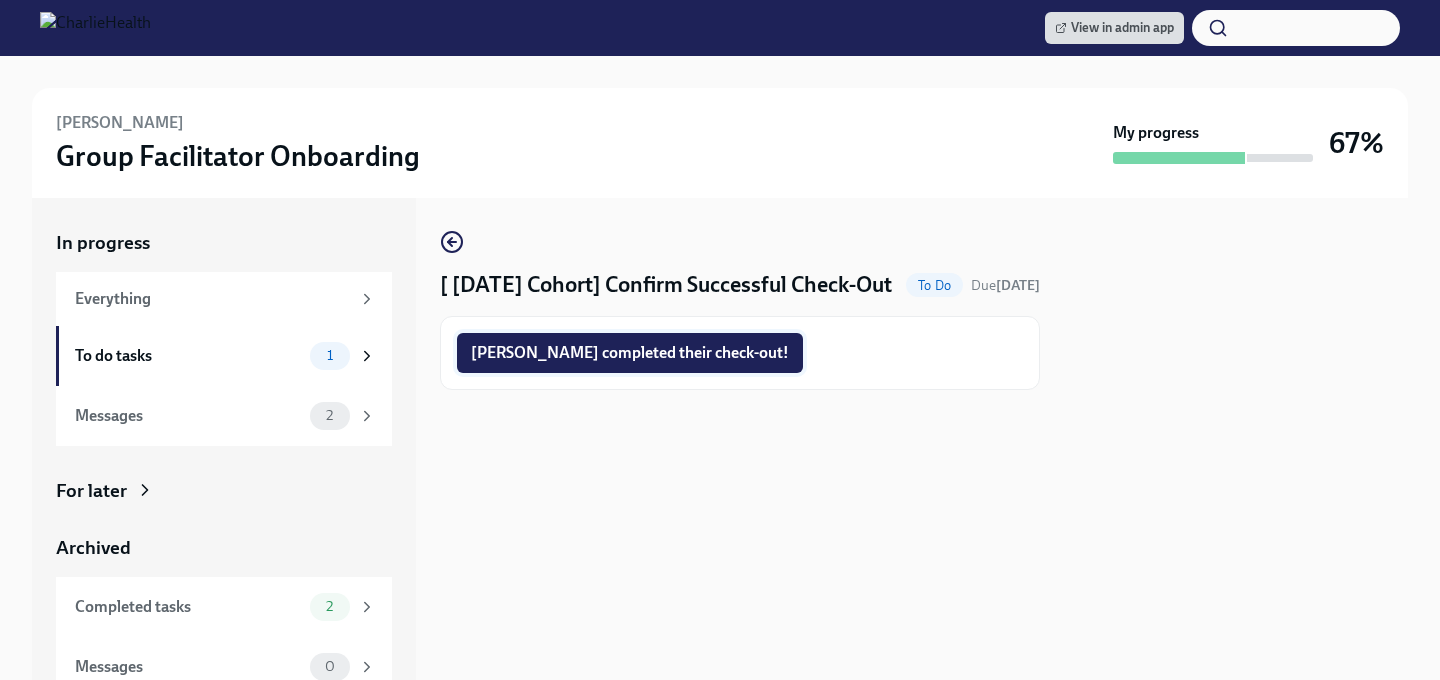 click on "[PERSON_NAME] completed their check-out!" at bounding box center [630, 353] 